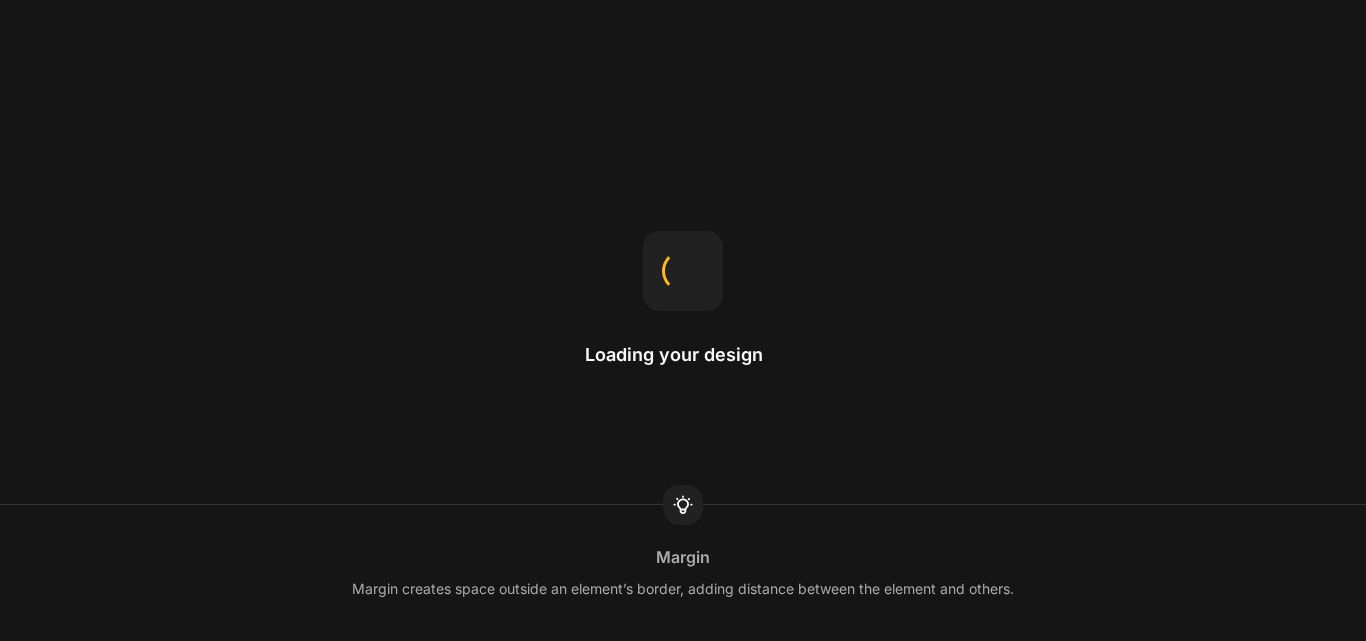 scroll, scrollTop: 0, scrollLeft: 0, axis: both 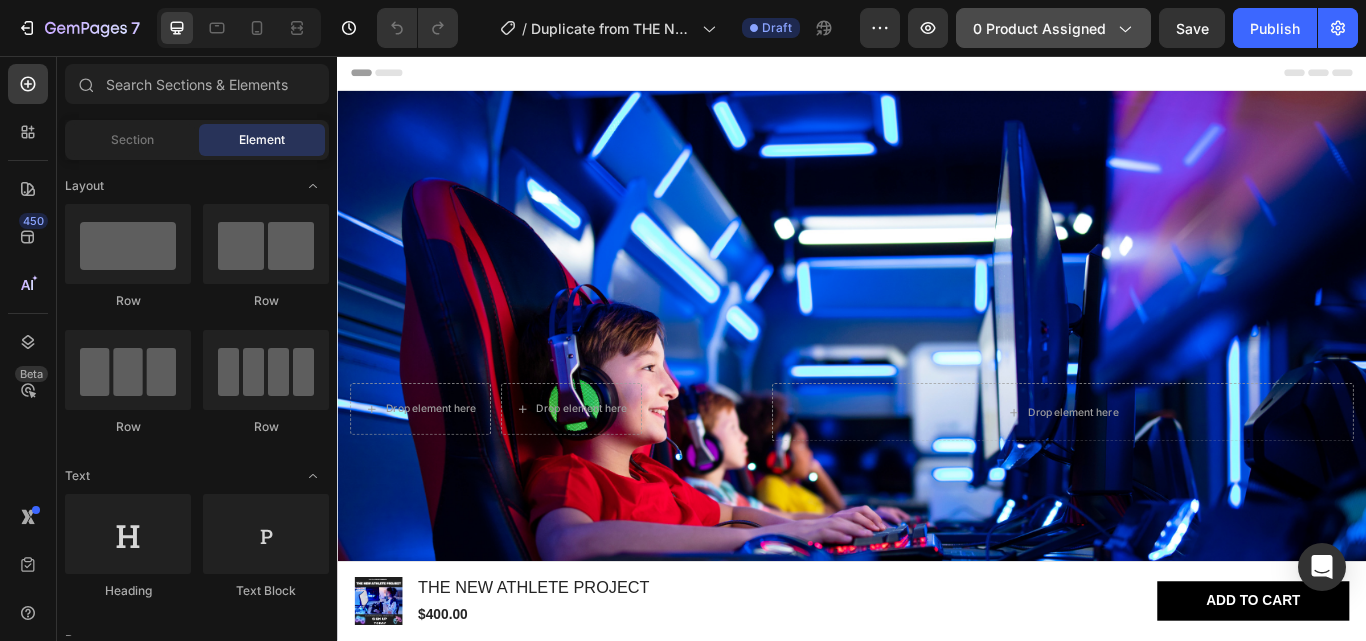 click on "0 product assigned" 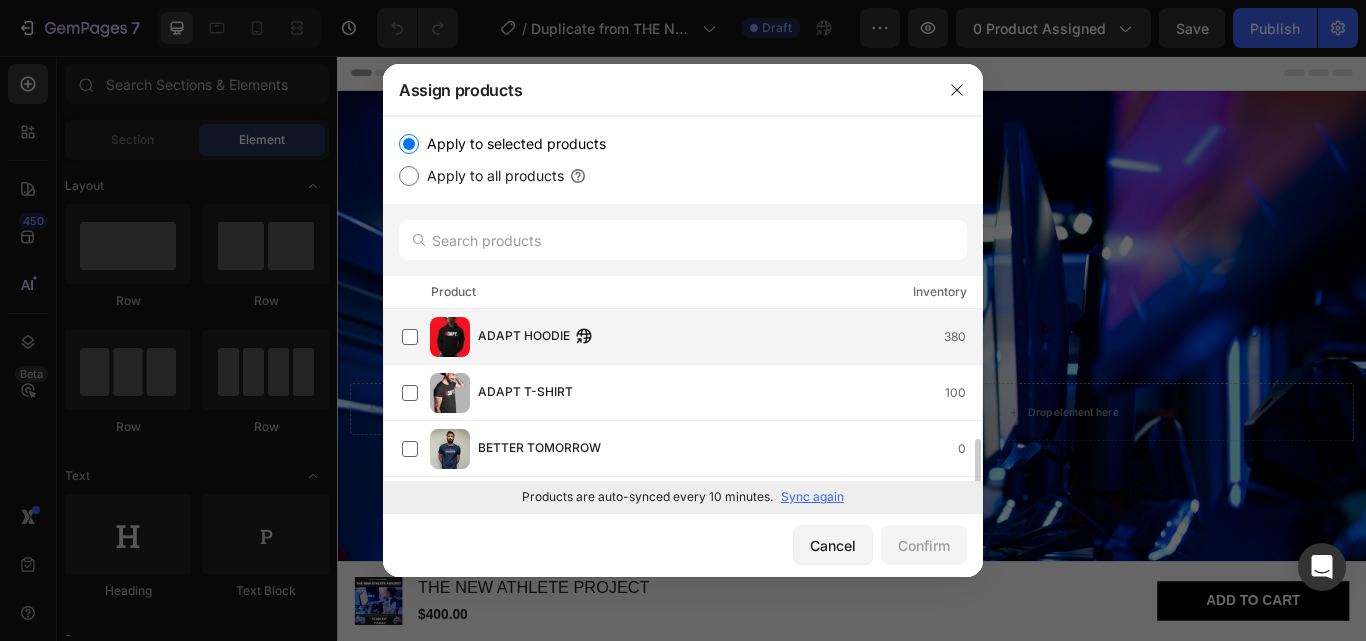 scroll, scrollTop: 100, scrollLeft: 0, axis: vertical 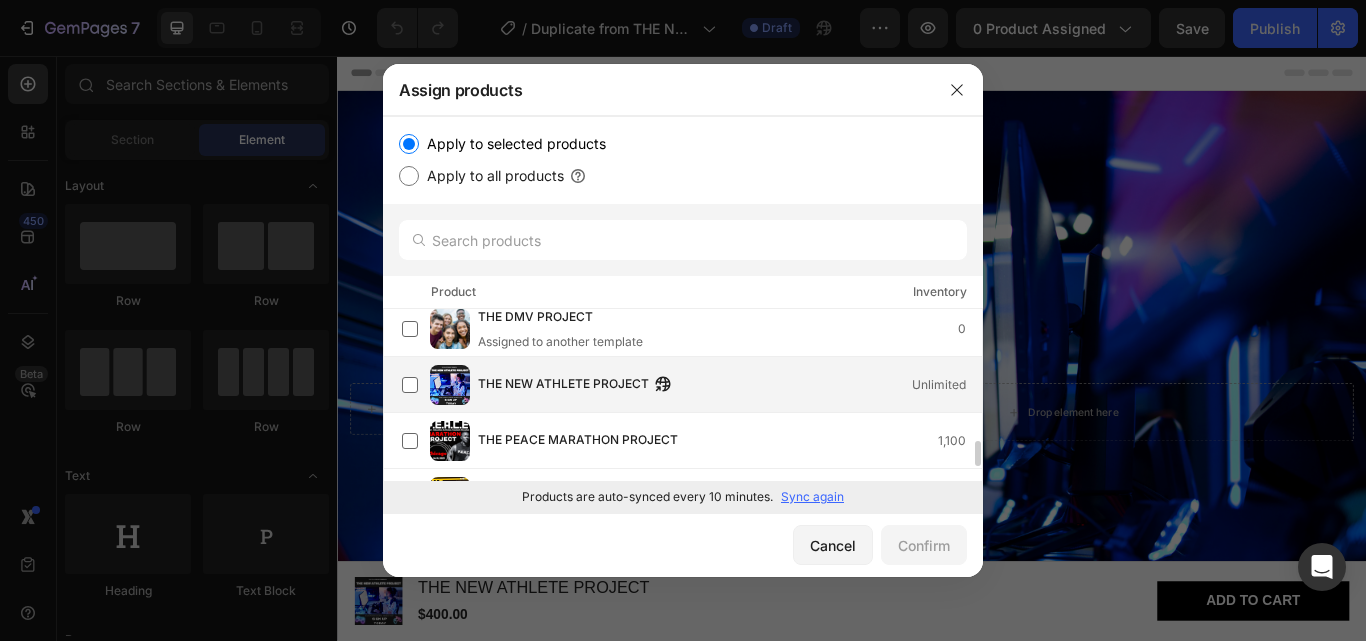 click on "THE NEW ATHLETE PROJECT" at bounding box center [563, 385] 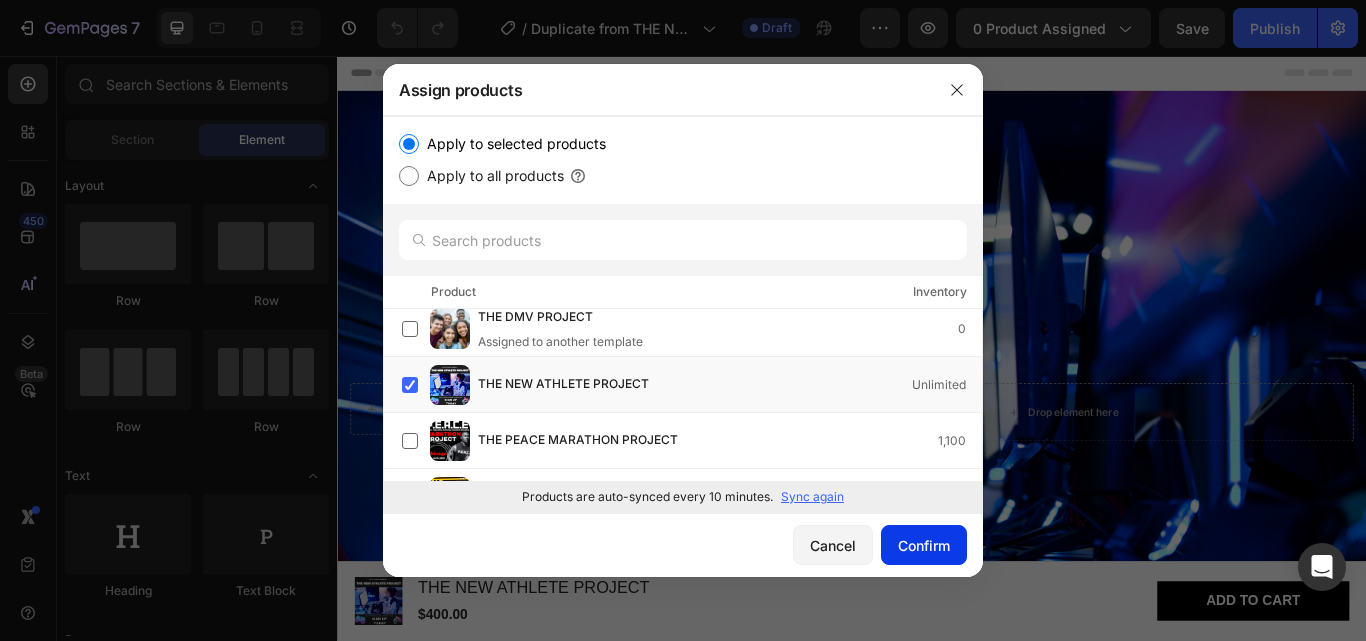 click on "Confirm" at bounding box center [924, 545] 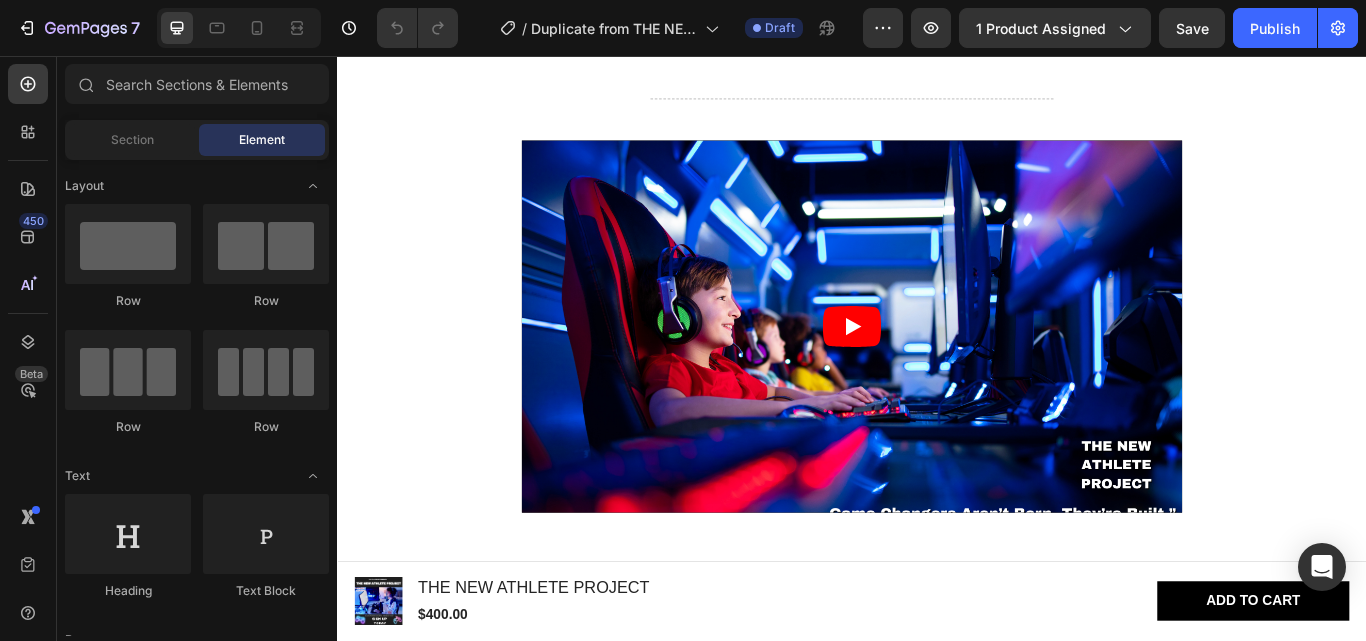 scroll, scrollTop: 3400, scrollLeft: 0, axis: vertical 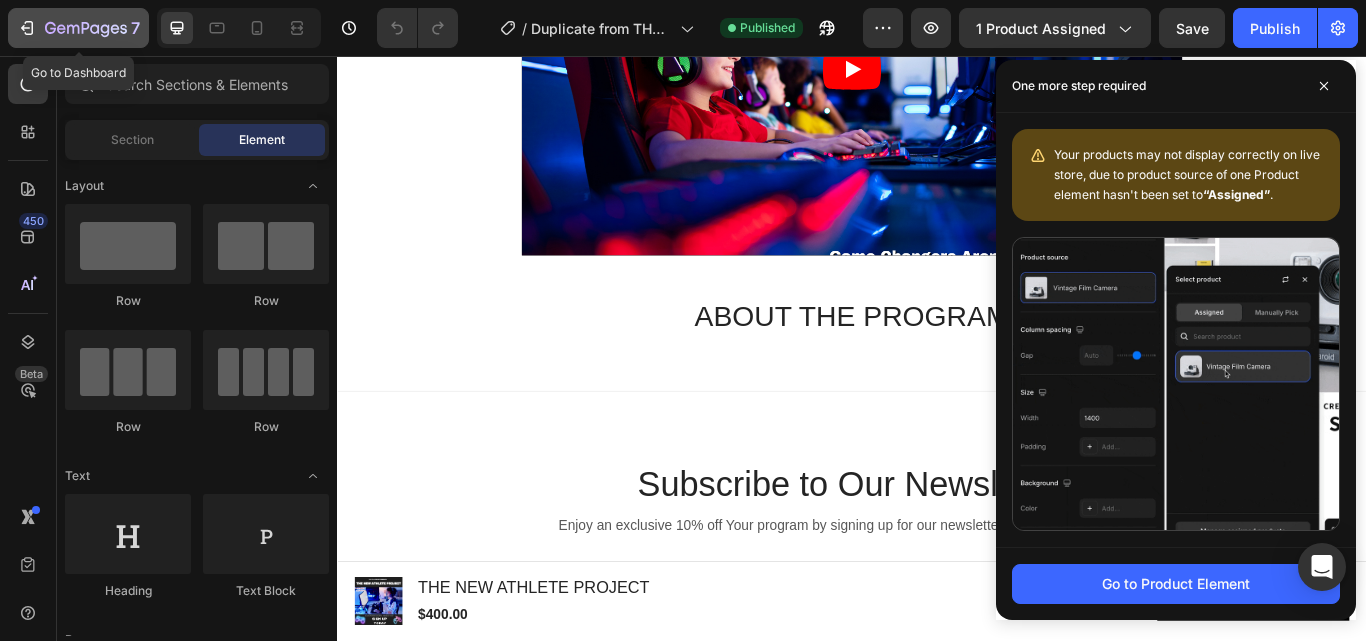 click 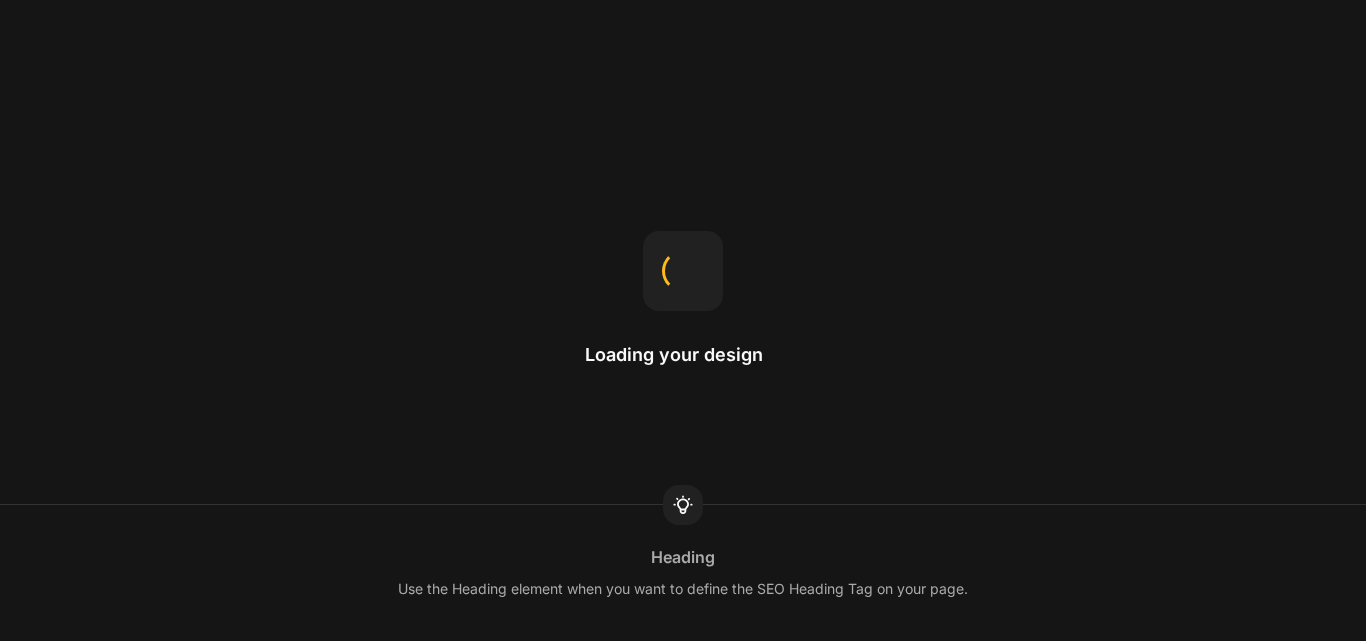 scroll, scrollTop: 0, scrollLeft: 0, axis: both 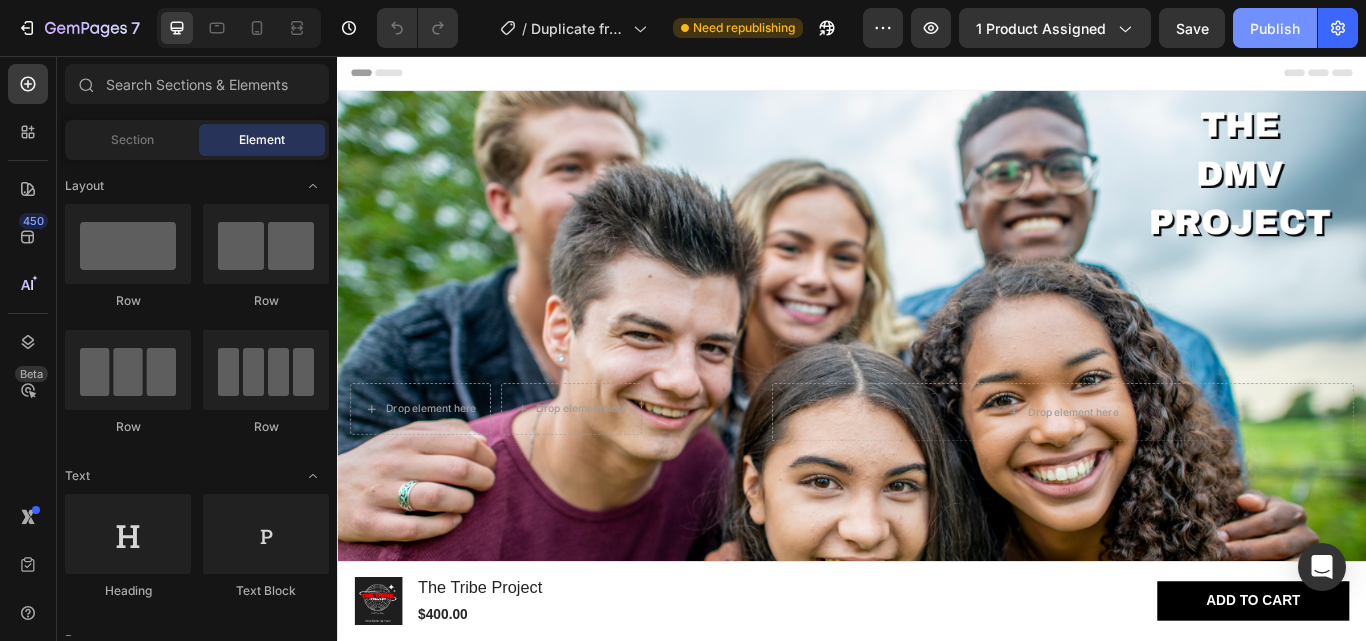 click on "Publish" at bounding box center [1275, 28] 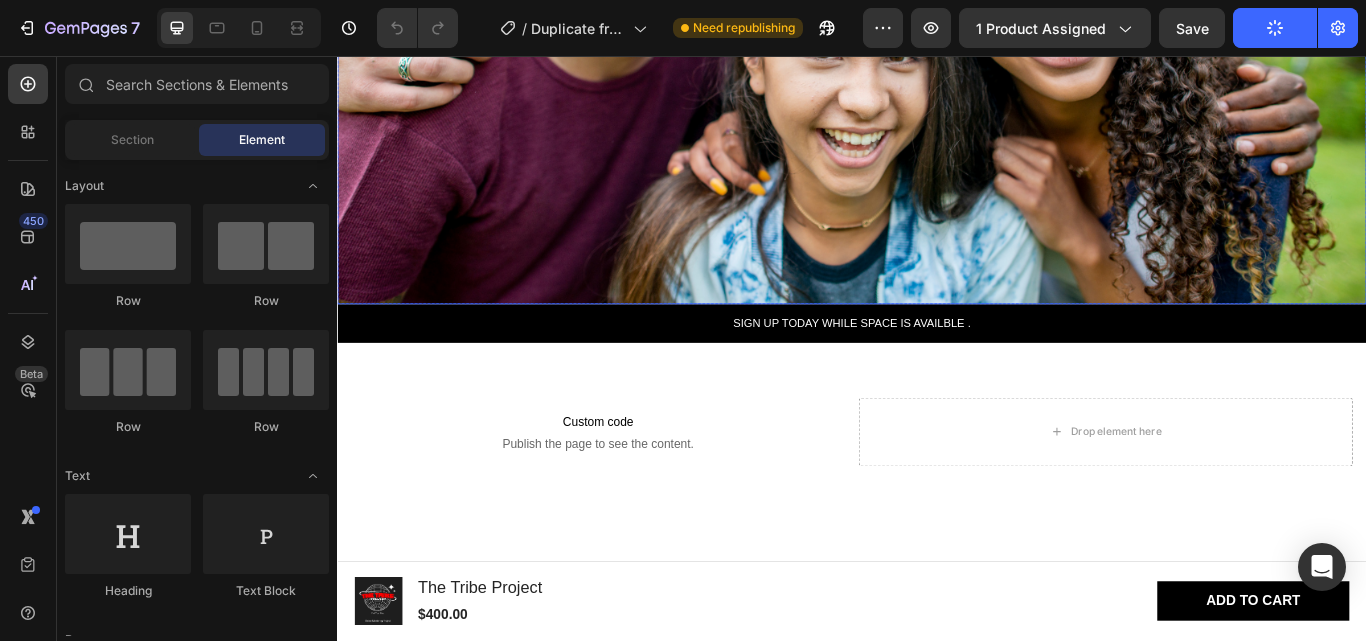 scroll, scrollTop: 900, scrollLeft: 0, axis: vertical 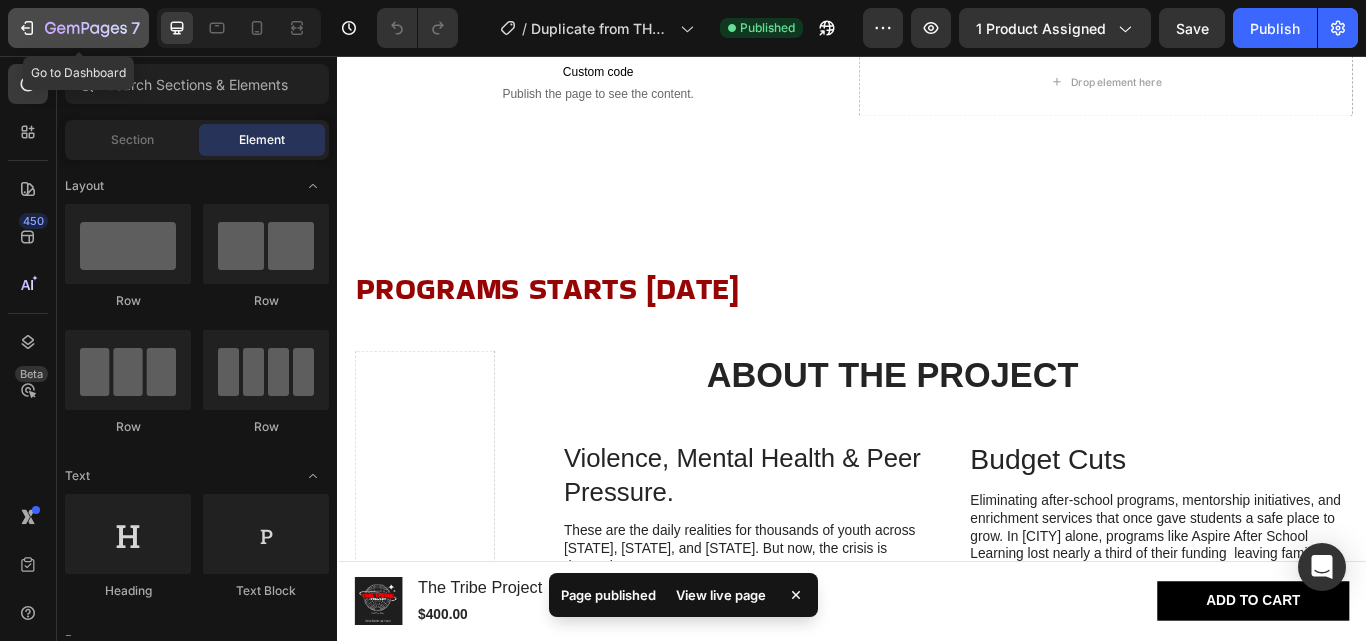 click 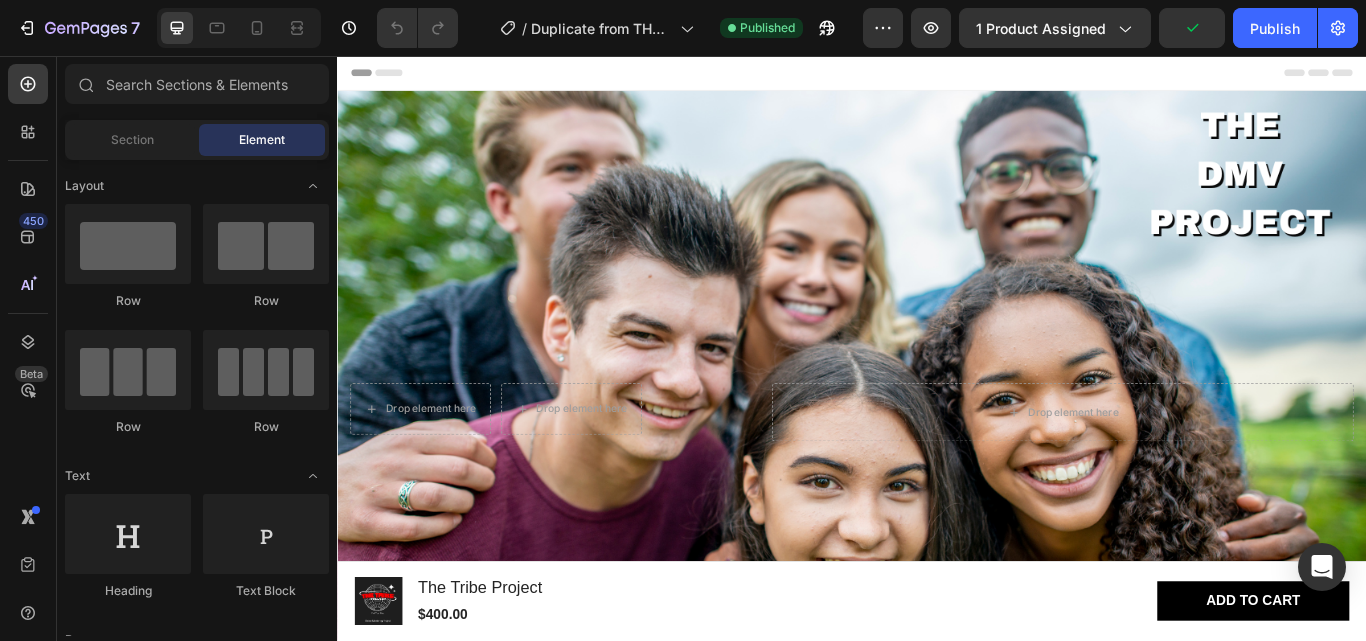 scroll, scrollTop: 0, scrollLeft: 0, axis: both 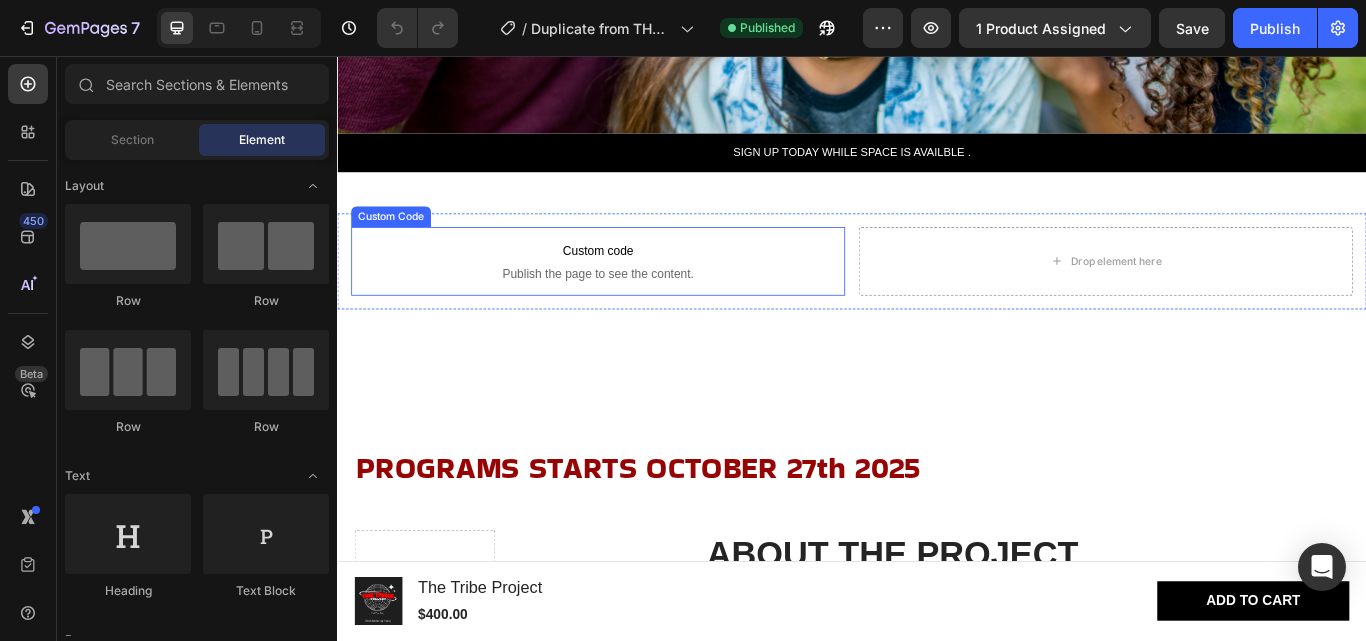 click on "Publish the page to see the content." at bounding box center [641, 310] 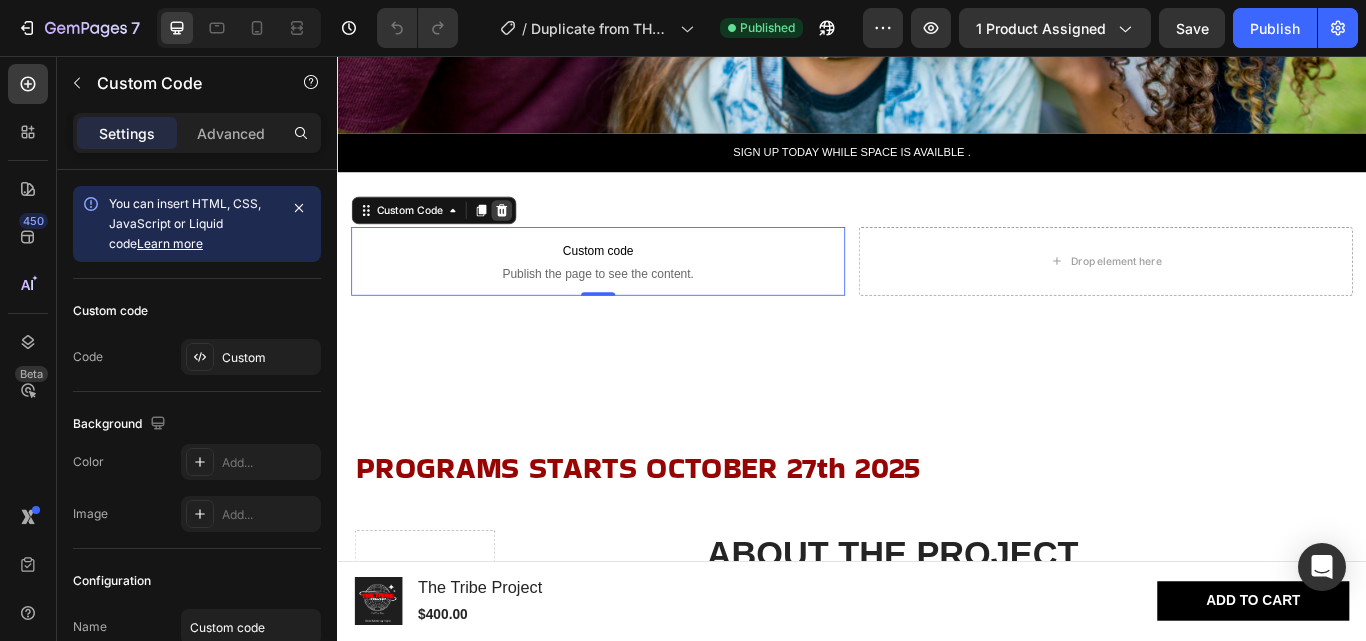 click 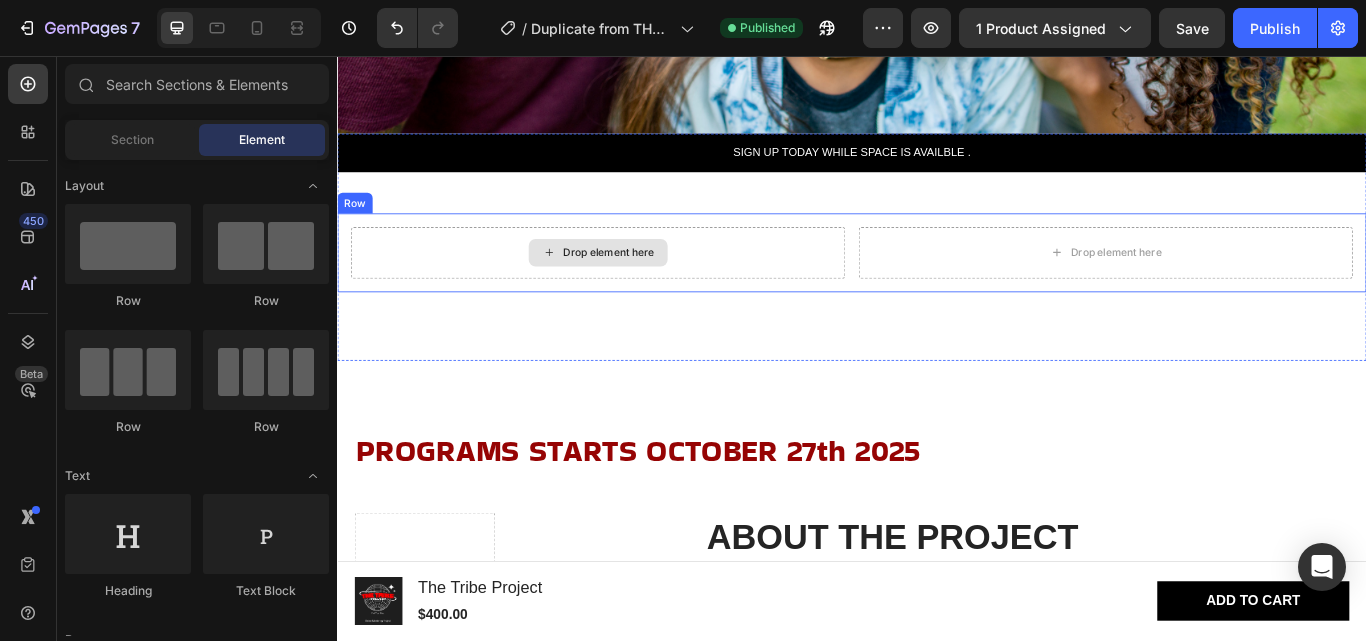 click on "Drop element here" at bounding box center (653, 286) 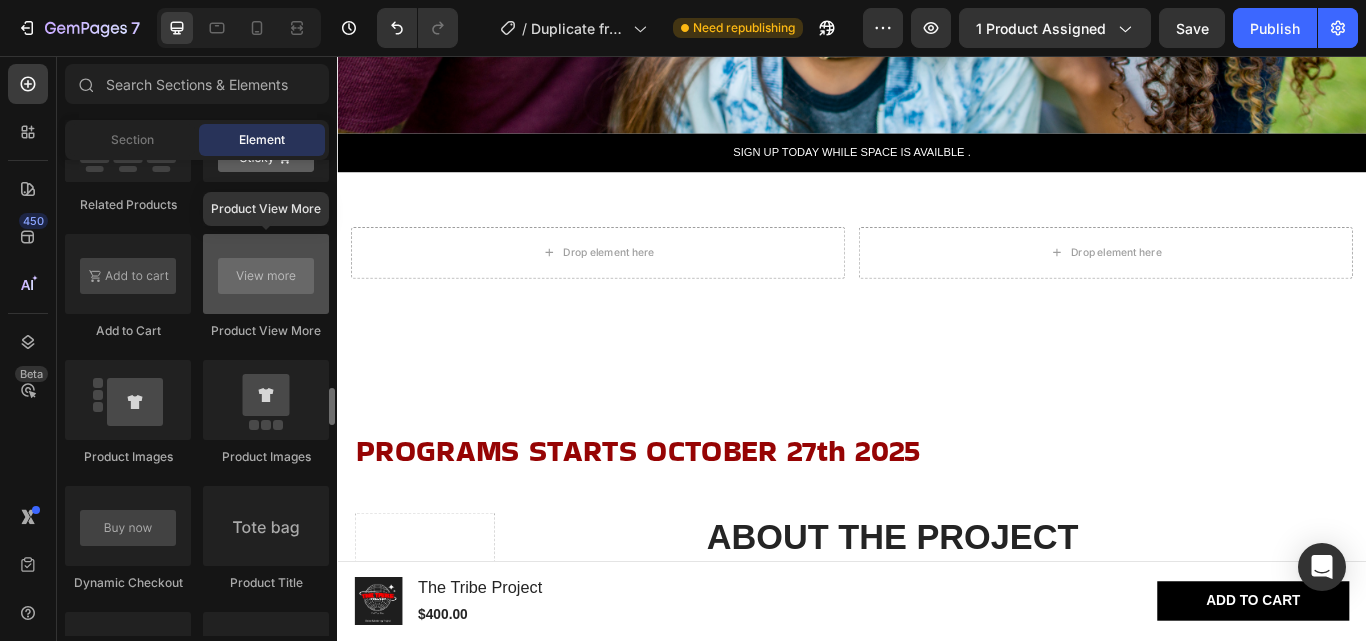 scroll, scrollTop: 3000, scrollLeft: 0, axis: vertical 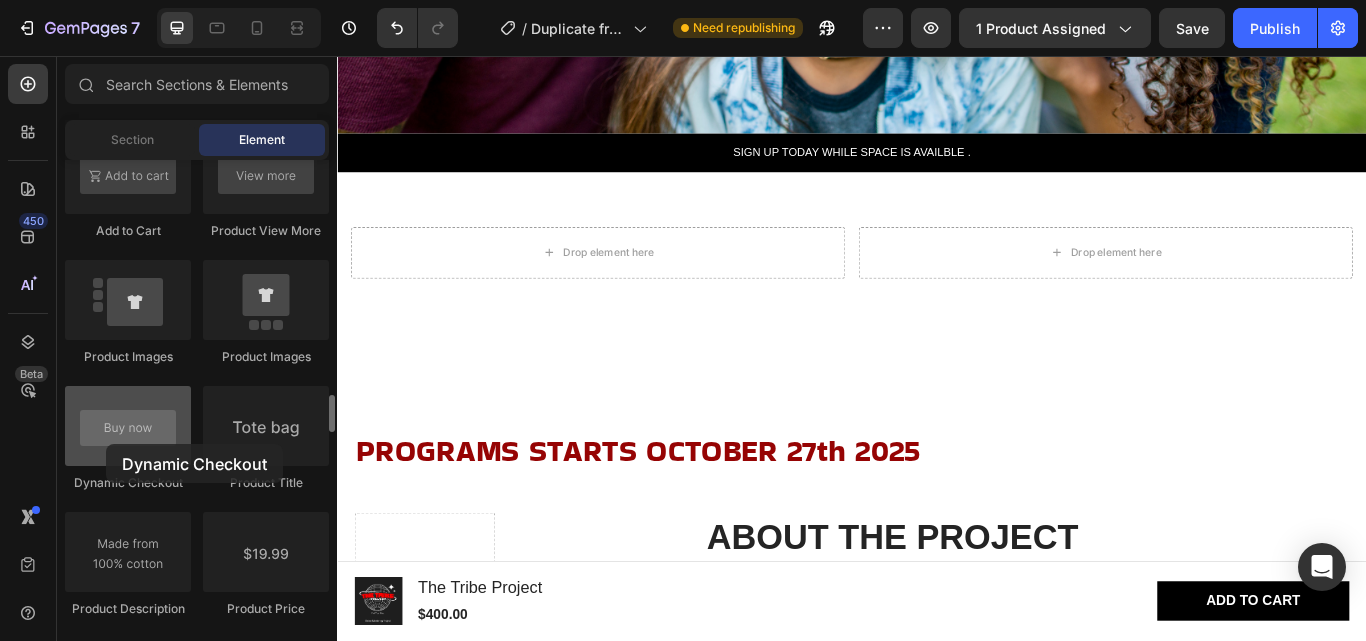 click at bounding box center [128, 426] 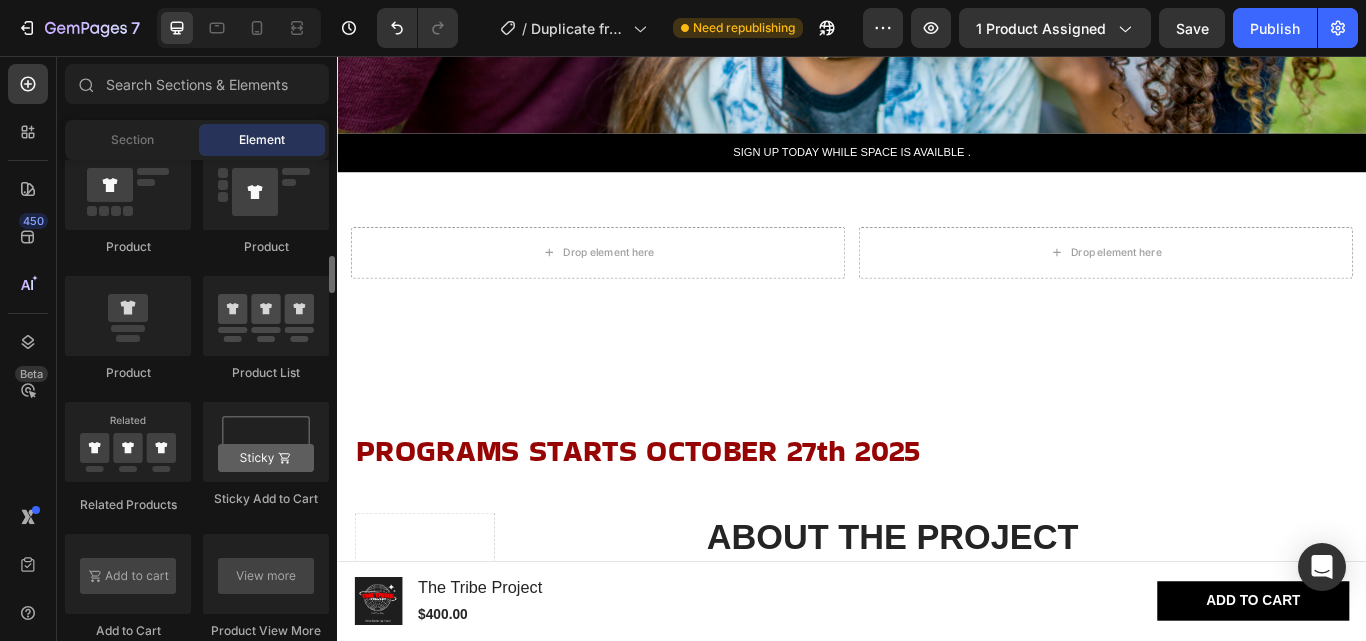 scroll, scrollTop: 2500, scrollLeft: 0, axis: vertical 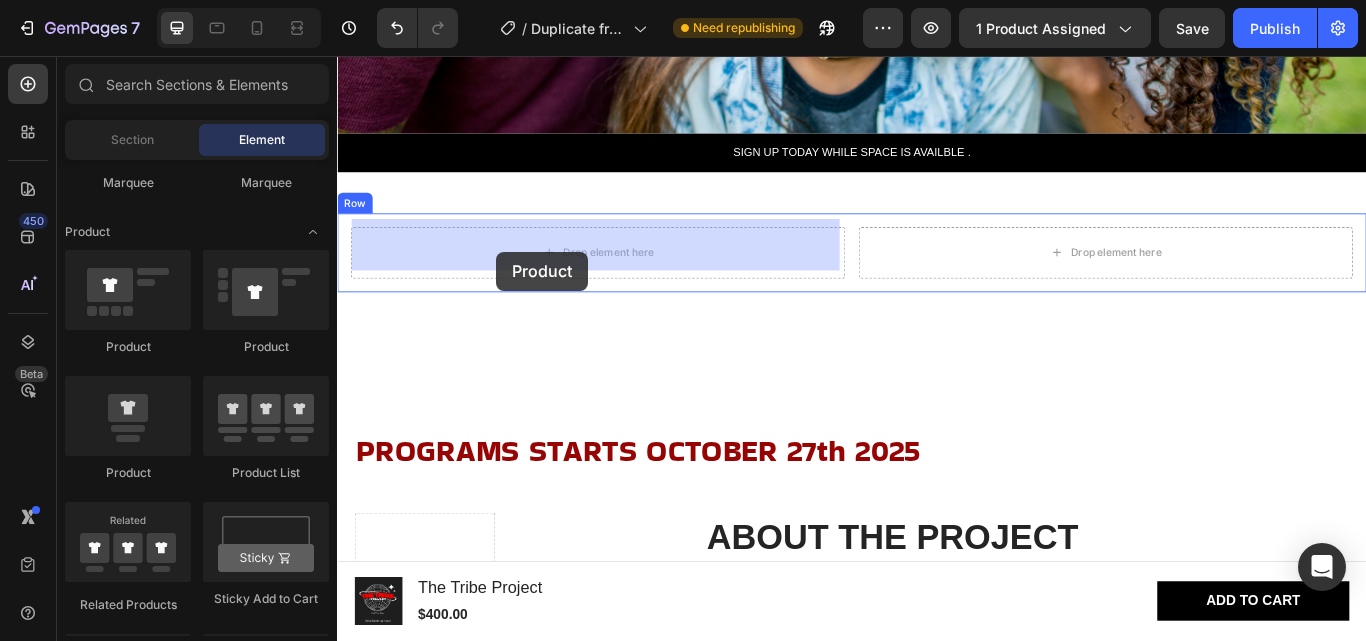 drag, startPoint x: 507, startPoint y: 369, endPoint x: 522, endPoint y: 284, distance: 86.313385 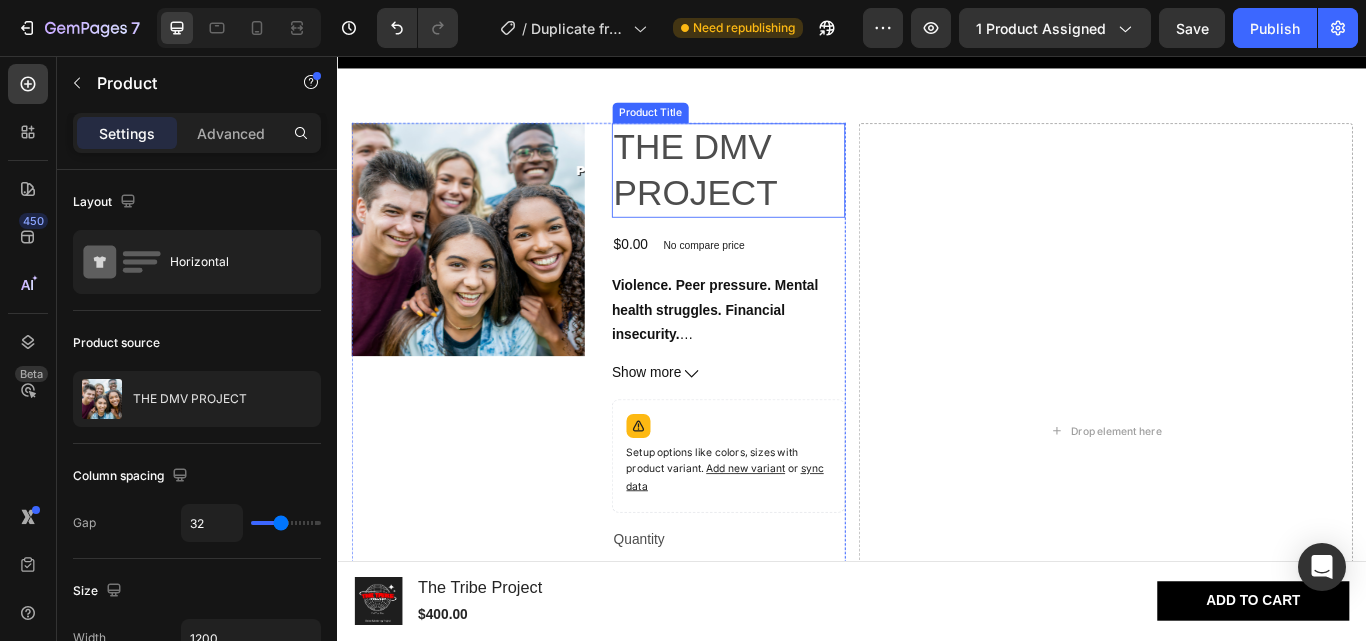 scroll, scrollTop: 800, scrollLeft: 0, axis: vertical 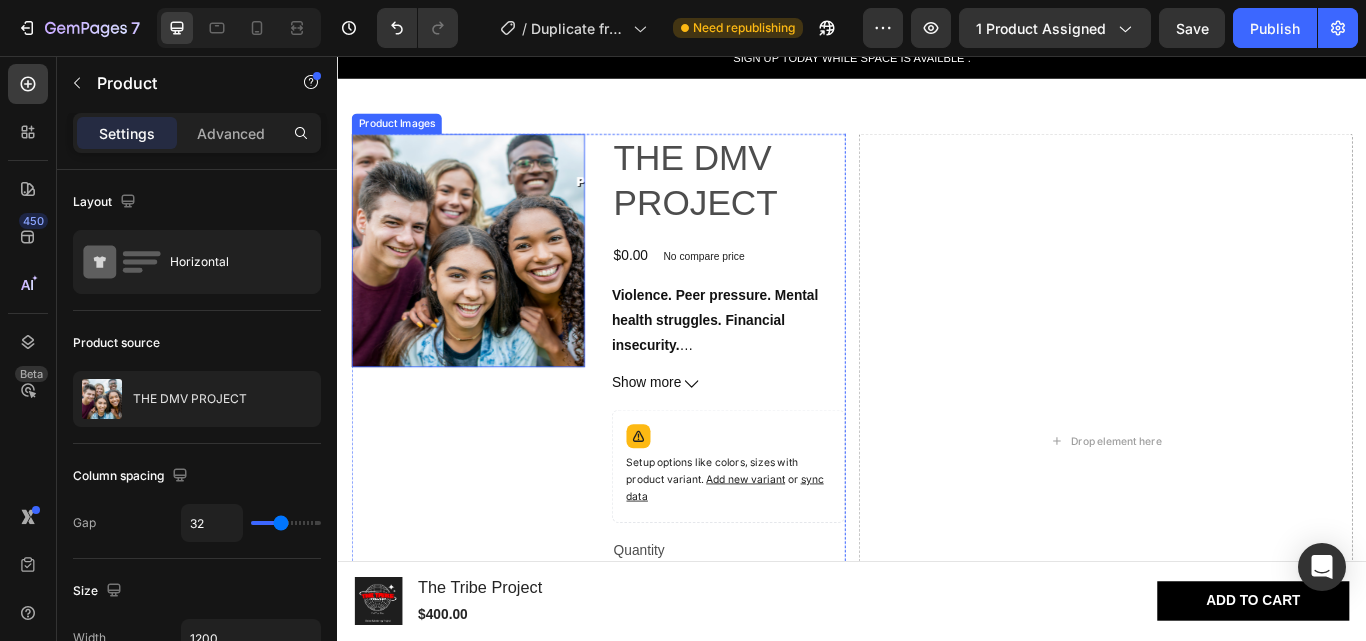 click at bounding box center [489, 283] 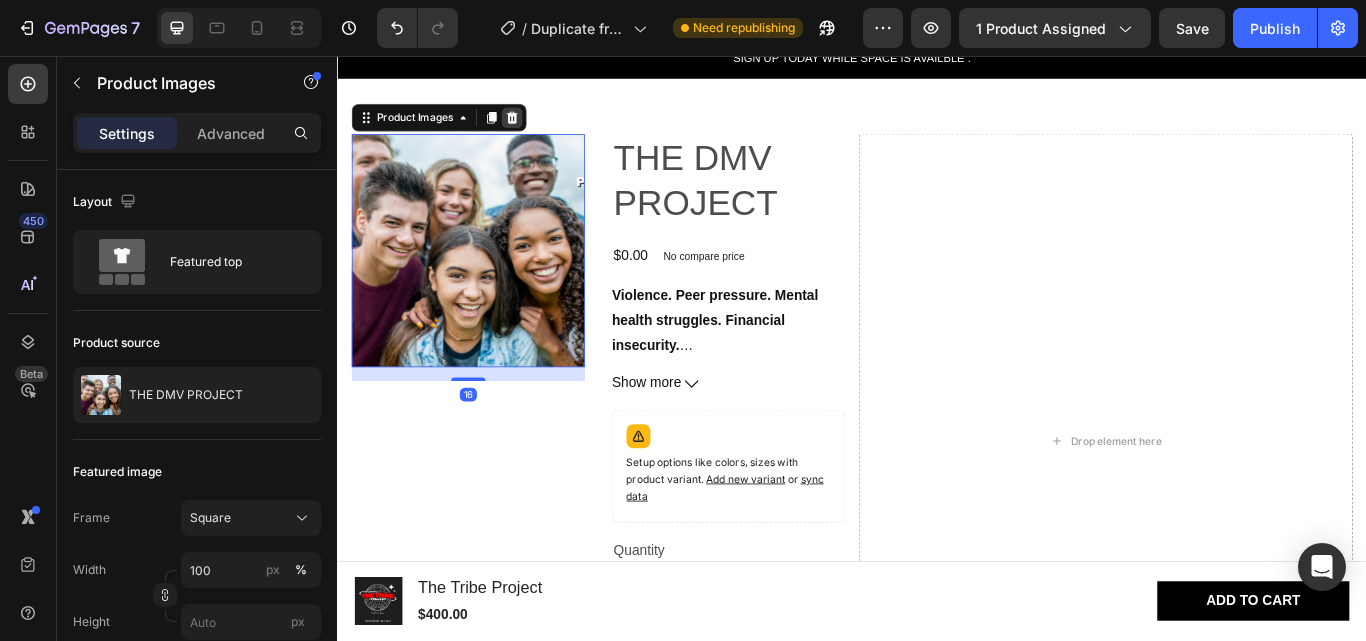 click 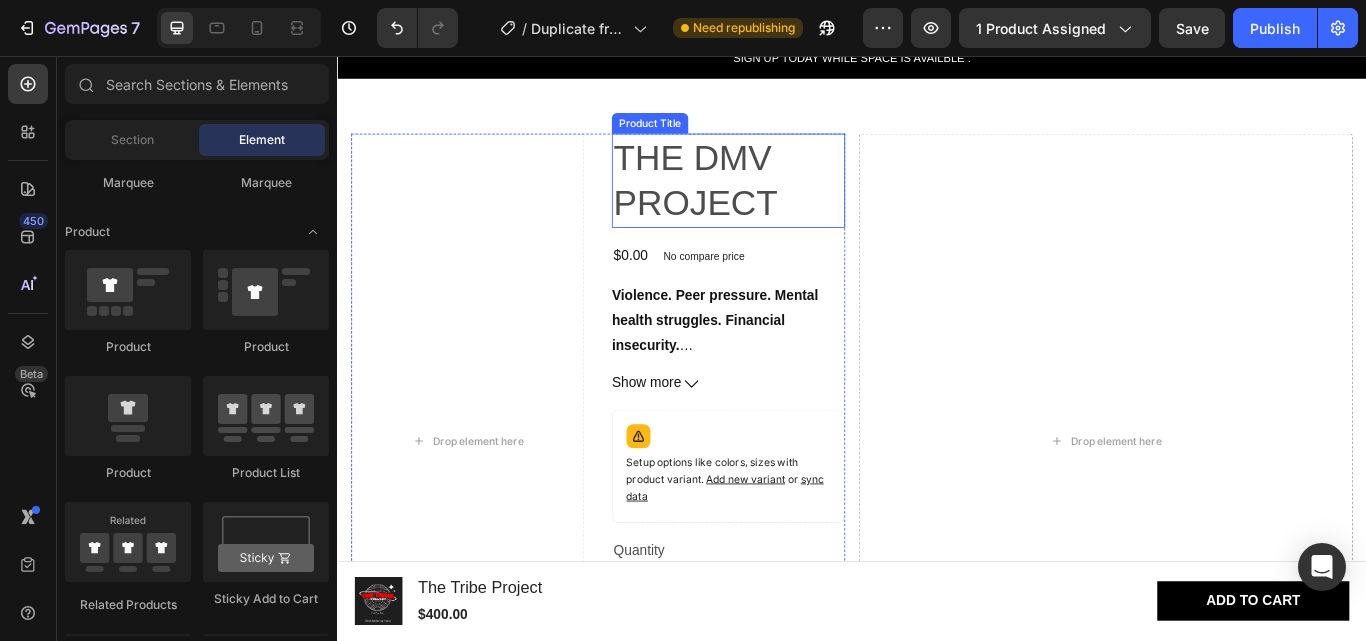 click on "THE DMV PROJECT" at bounding box center (793, 202) 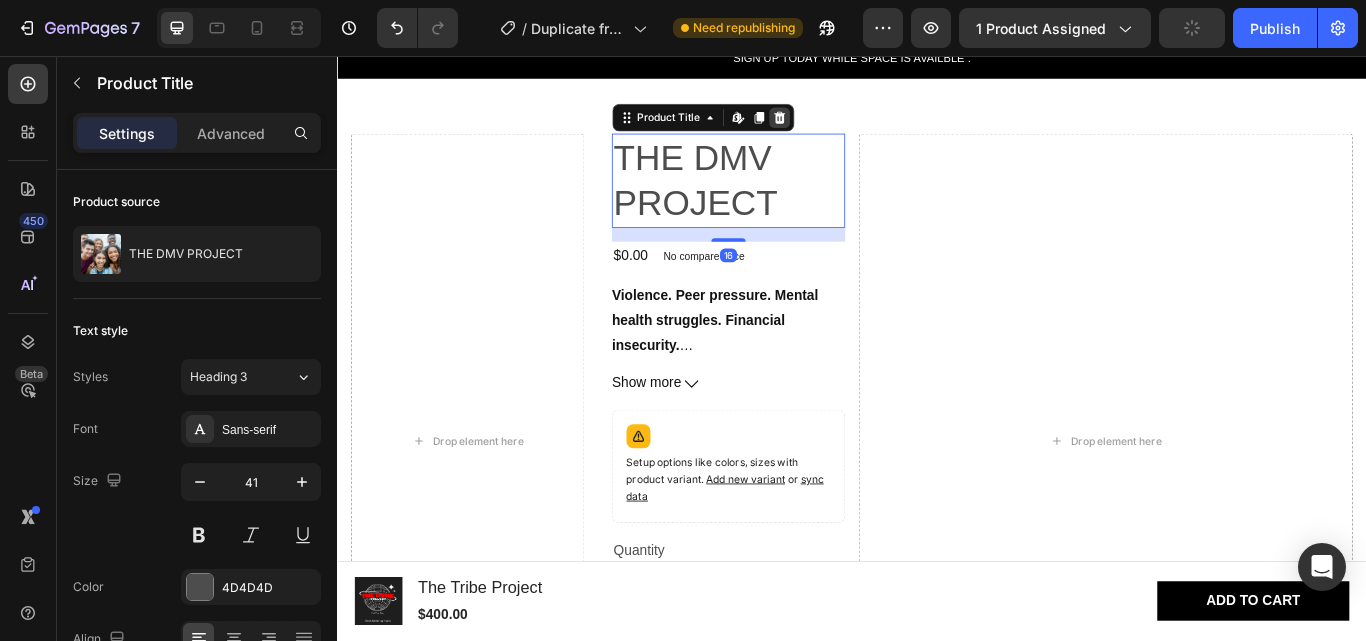 click 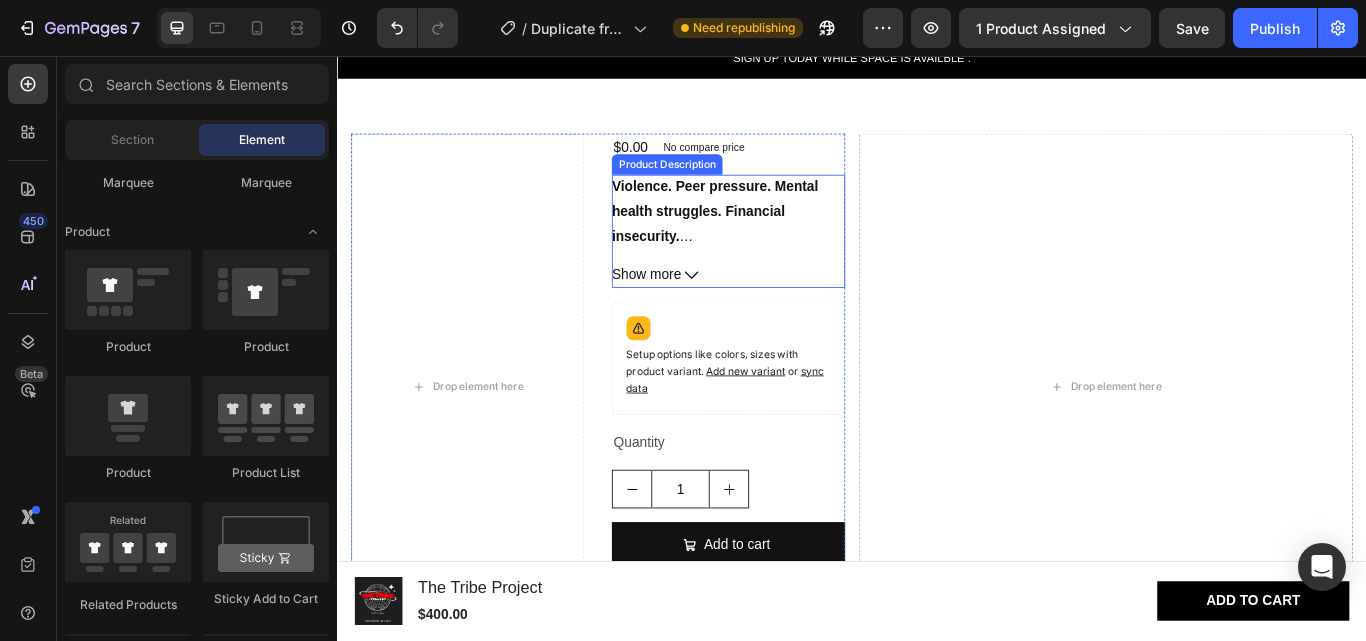 click on "Violence. Peer pressure. Mental health struggles. Financial insecurity." at bounding box center [777, 237] 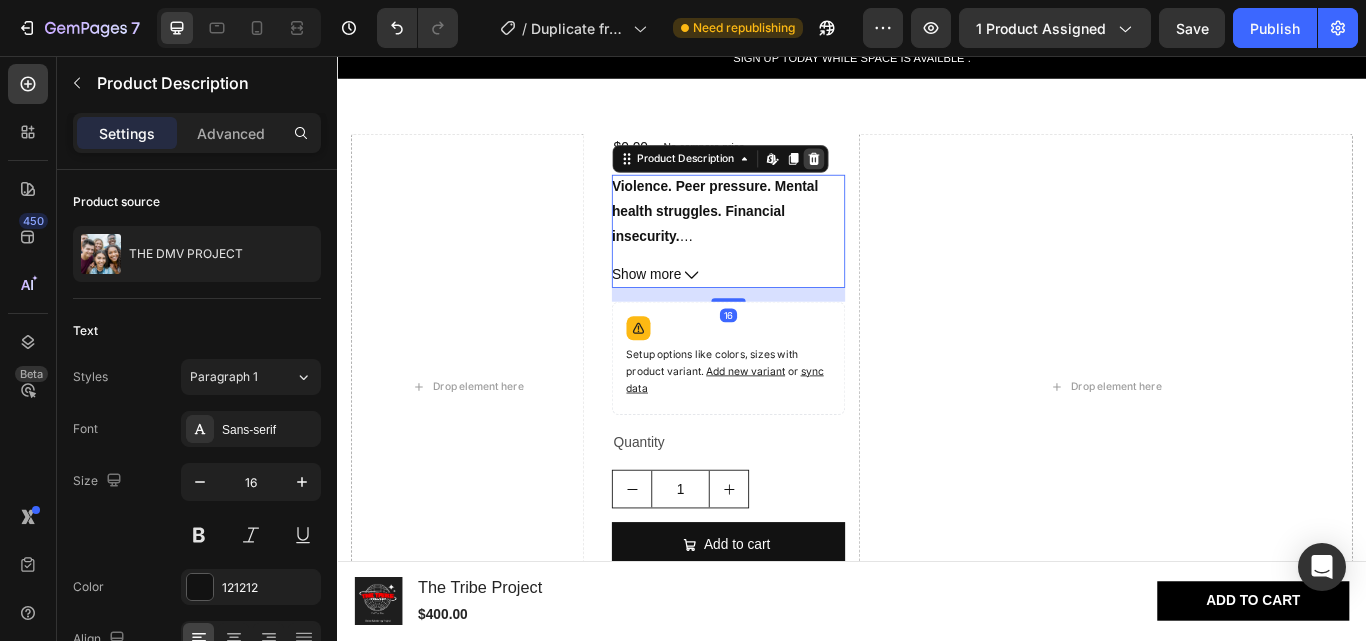 click at bounding box center [892, 176] 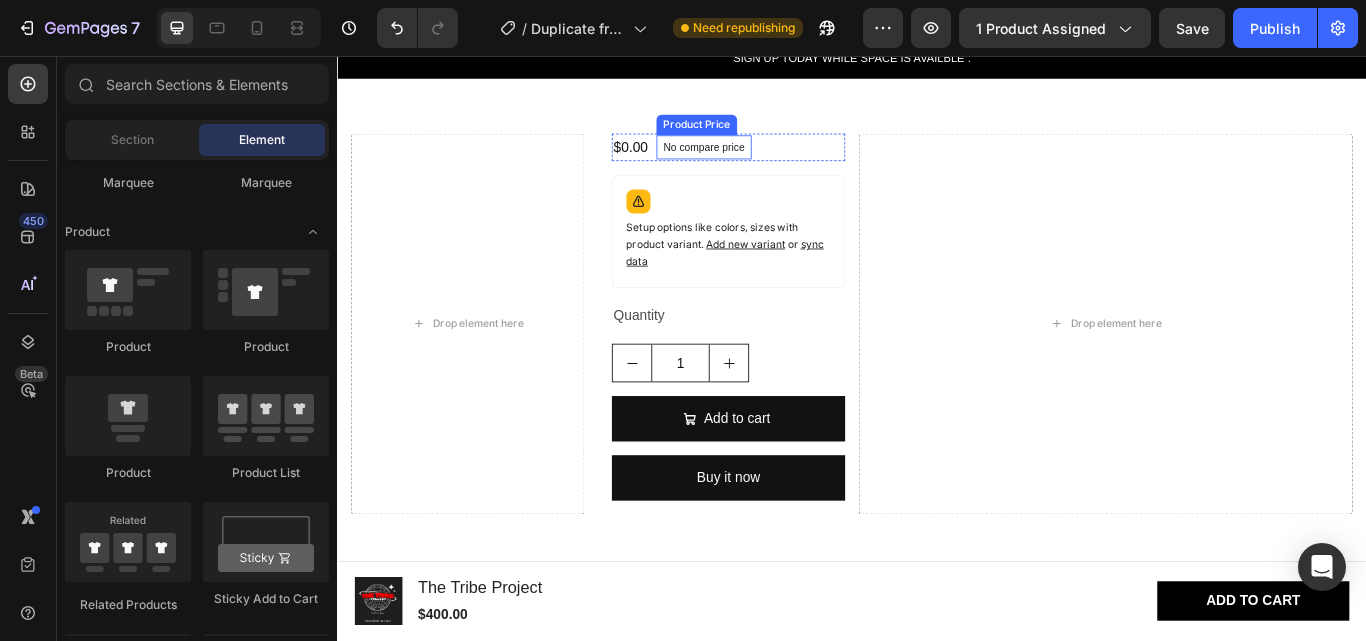 click on "No compare price" at bounding box center (764, 163) 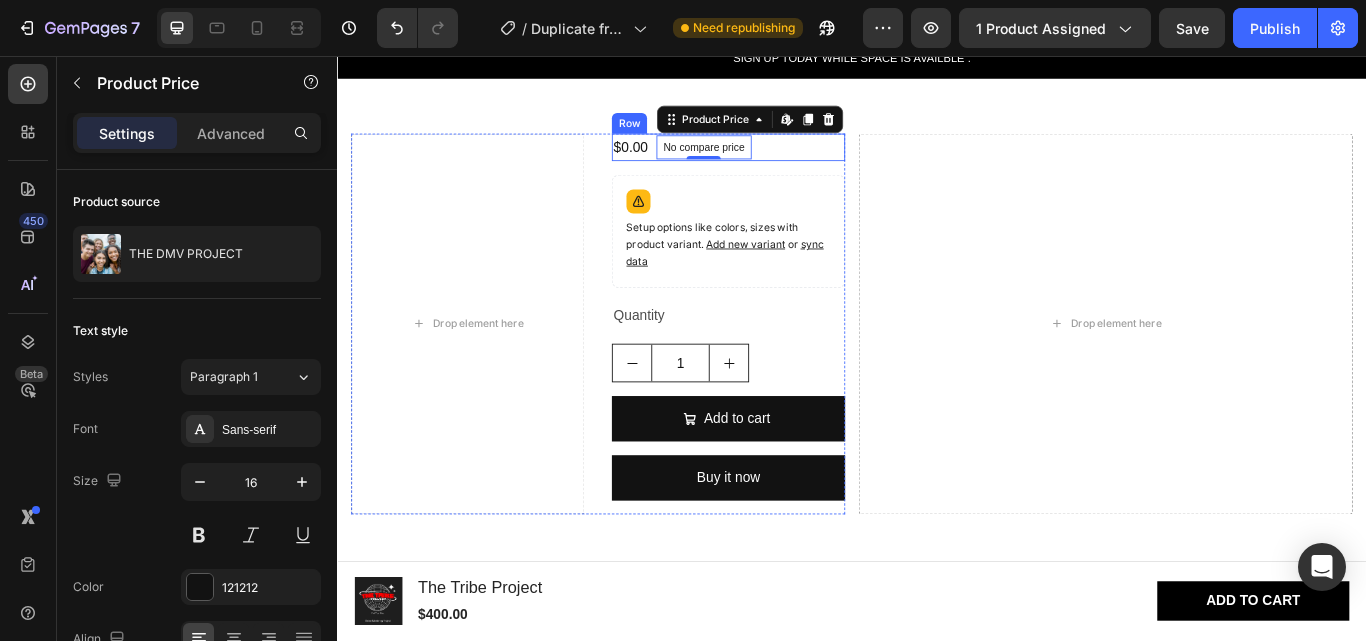 click on "$0.00 Product Price Product Price No compare price Product Price   Edit content in Shopify 0 Row" at bounding box center [793, 163] 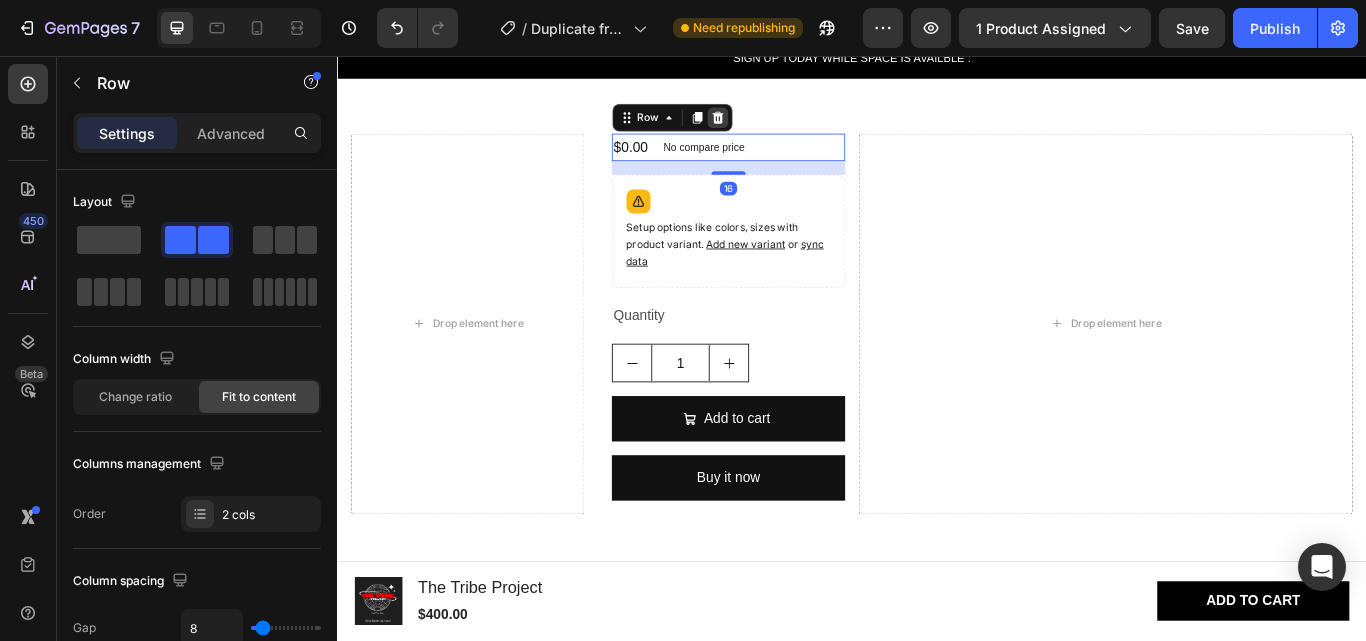 click 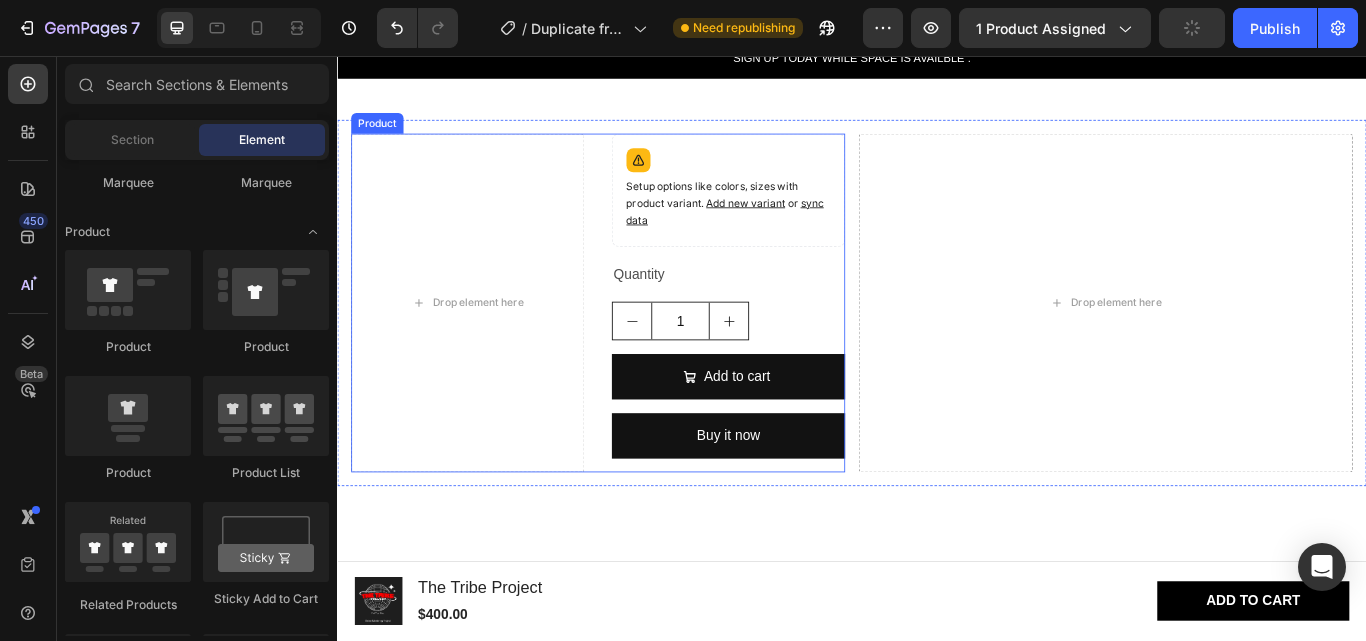 click on "Drop element here Setup options like colors, sizes with product variant.       Add new variant   or   sync data Product Variants & Swatches Quantity Text Block
1
Product Quantity
Add to cart Add to Cart Buy it now Dynamic Checkout Product" at bounding box center (641, 344) 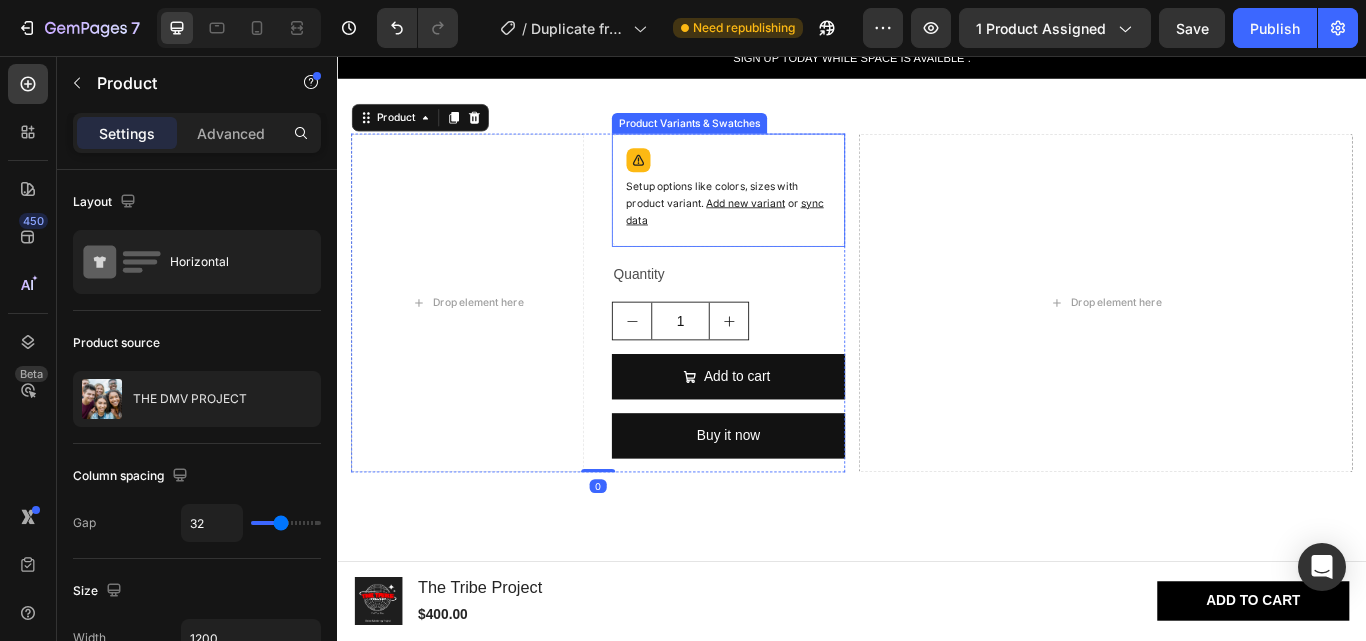 click on "Setup options like colors, sizes with product variant.       Add new variant   or   sync data" at bounding box center (793, 229) 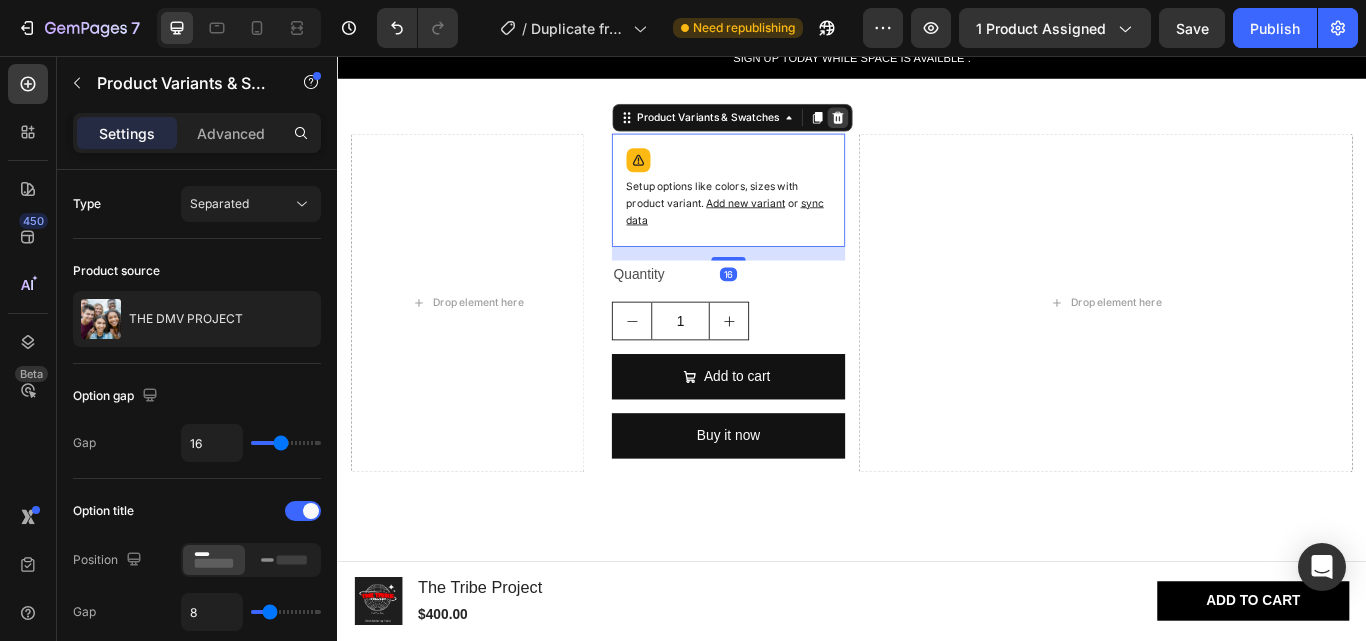 click 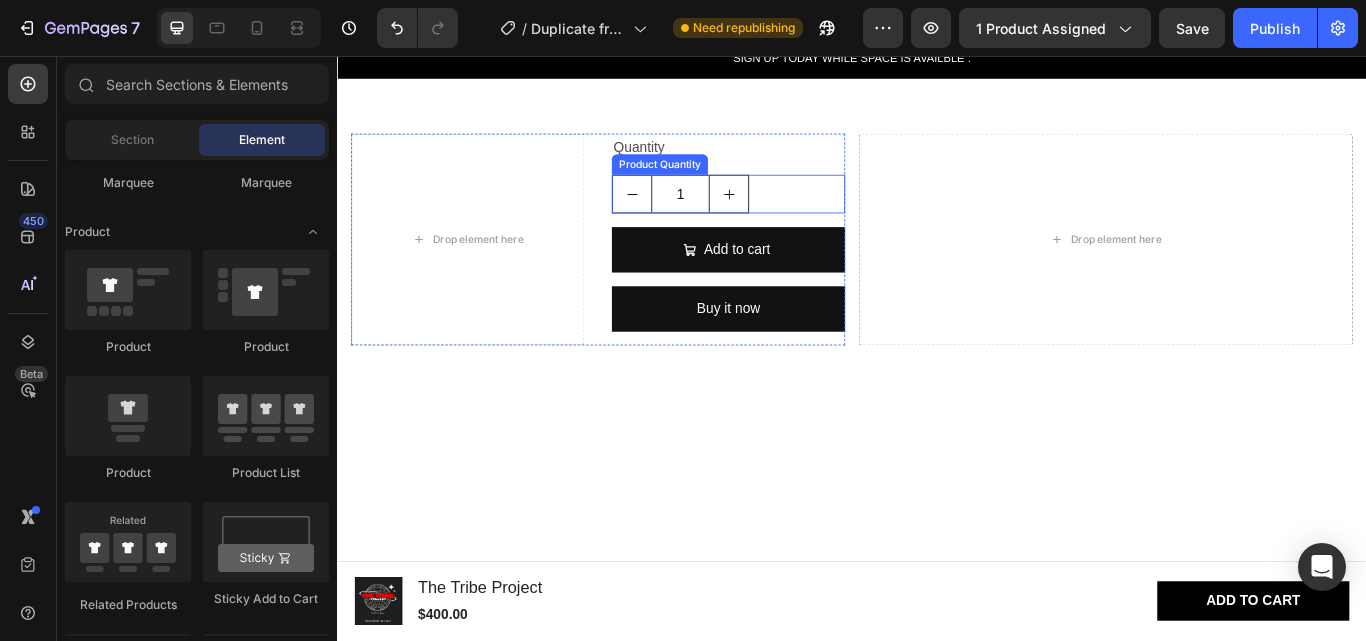 click on "1" at bounding box center [793, 217] 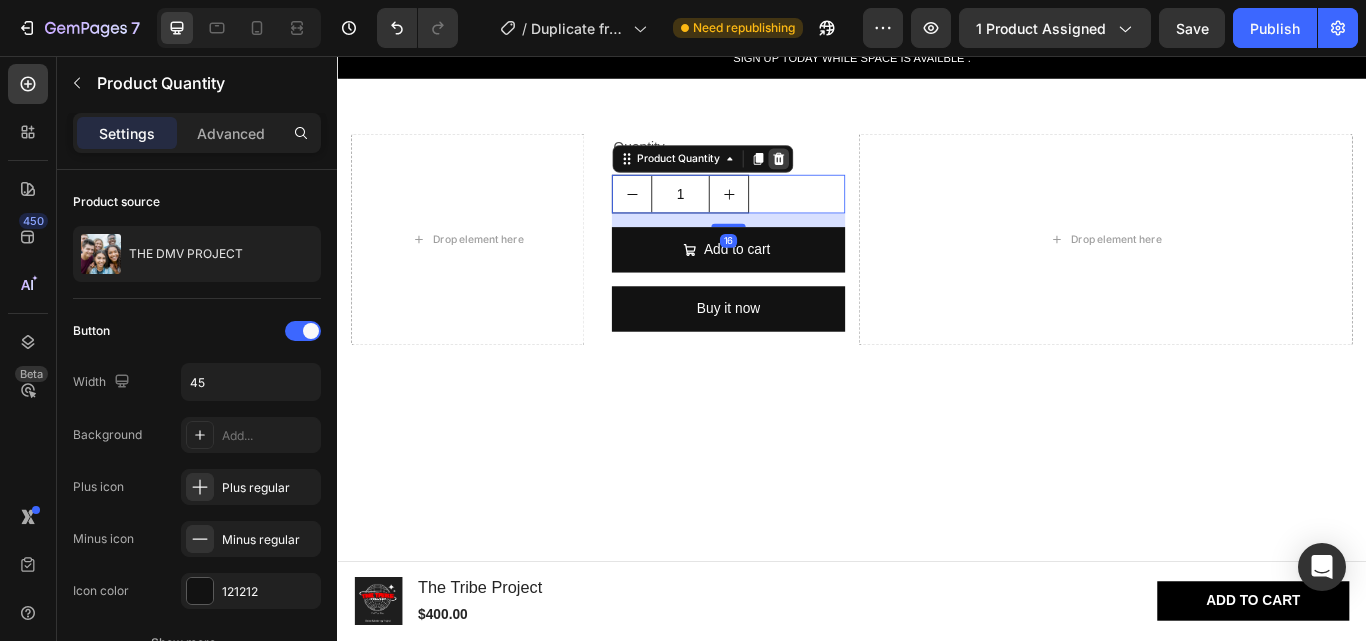 click 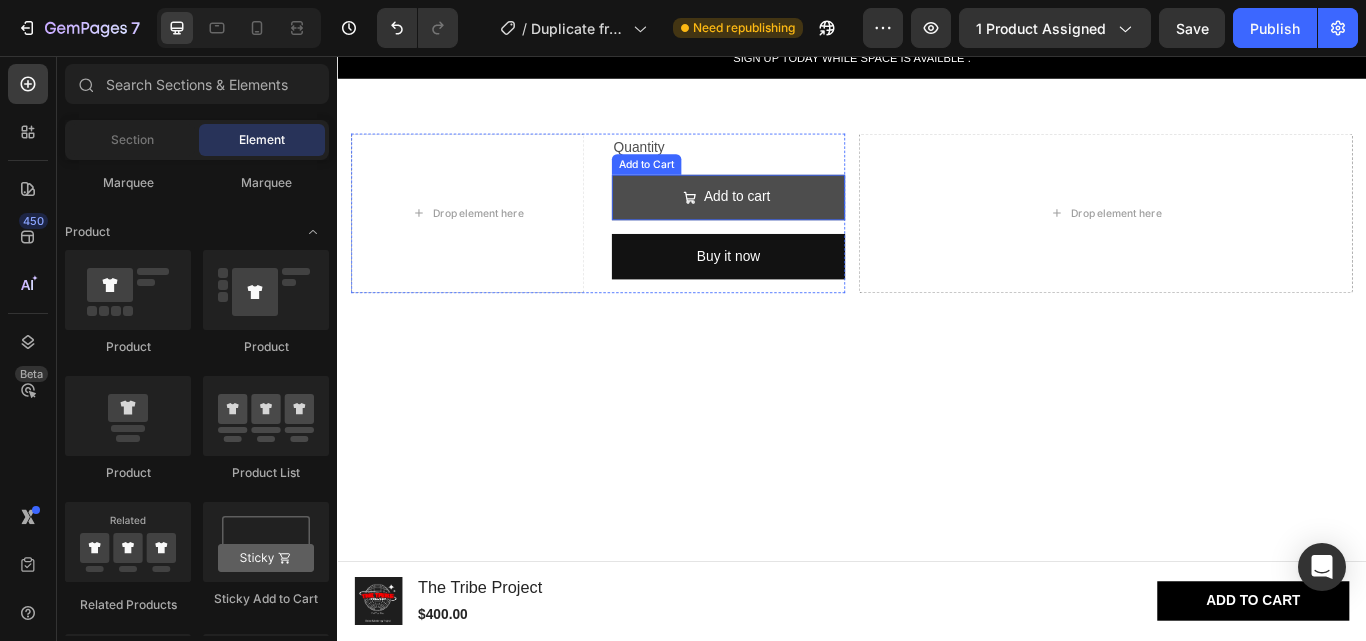 click on "Add to cart" at bounding box center (793, 221) 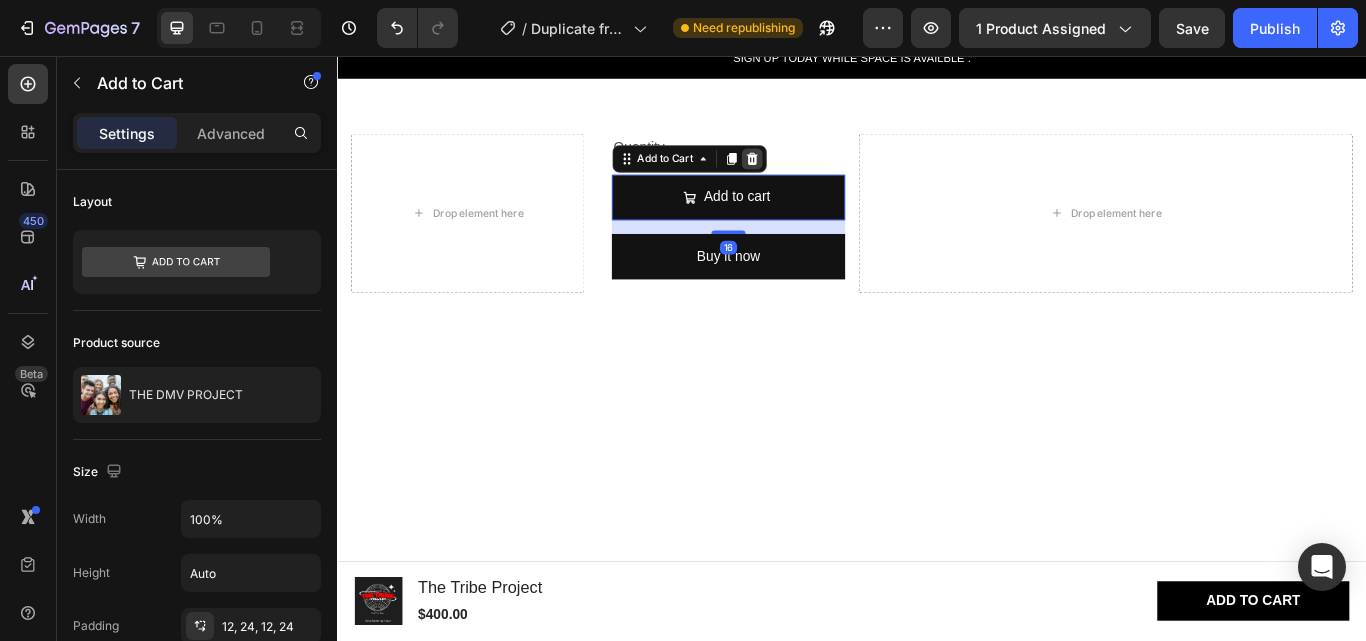 click 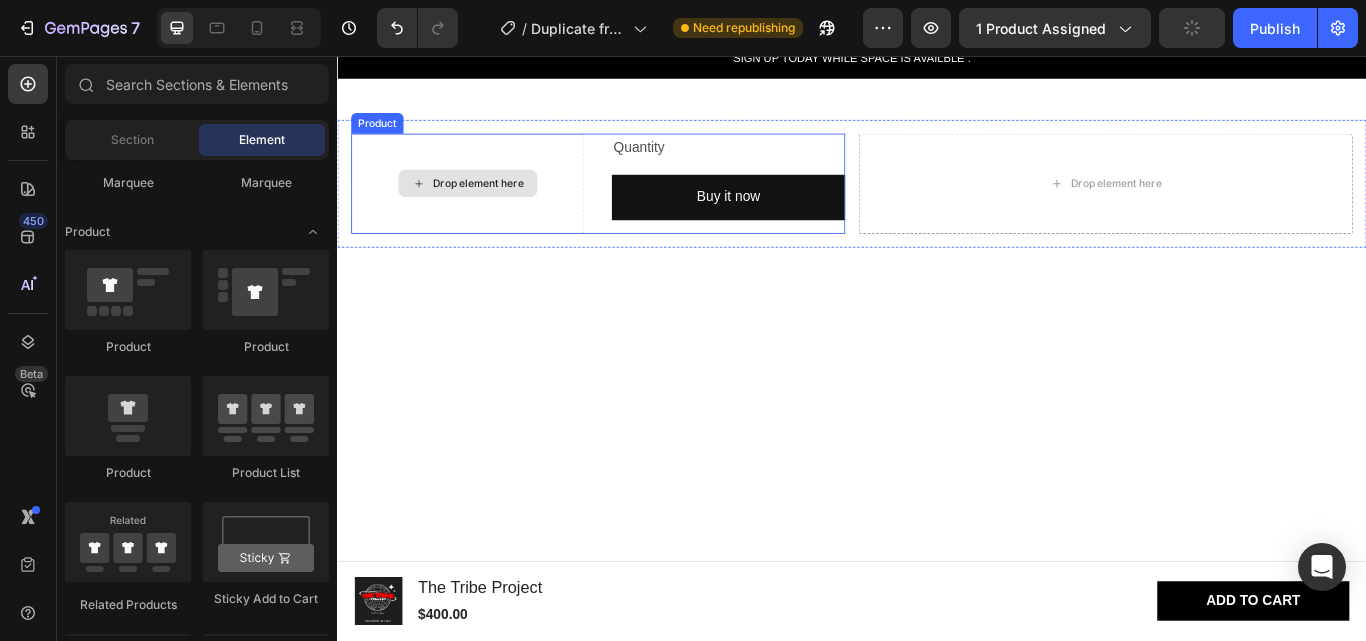 click on "Drop element here" at bounding box center [489, 206] 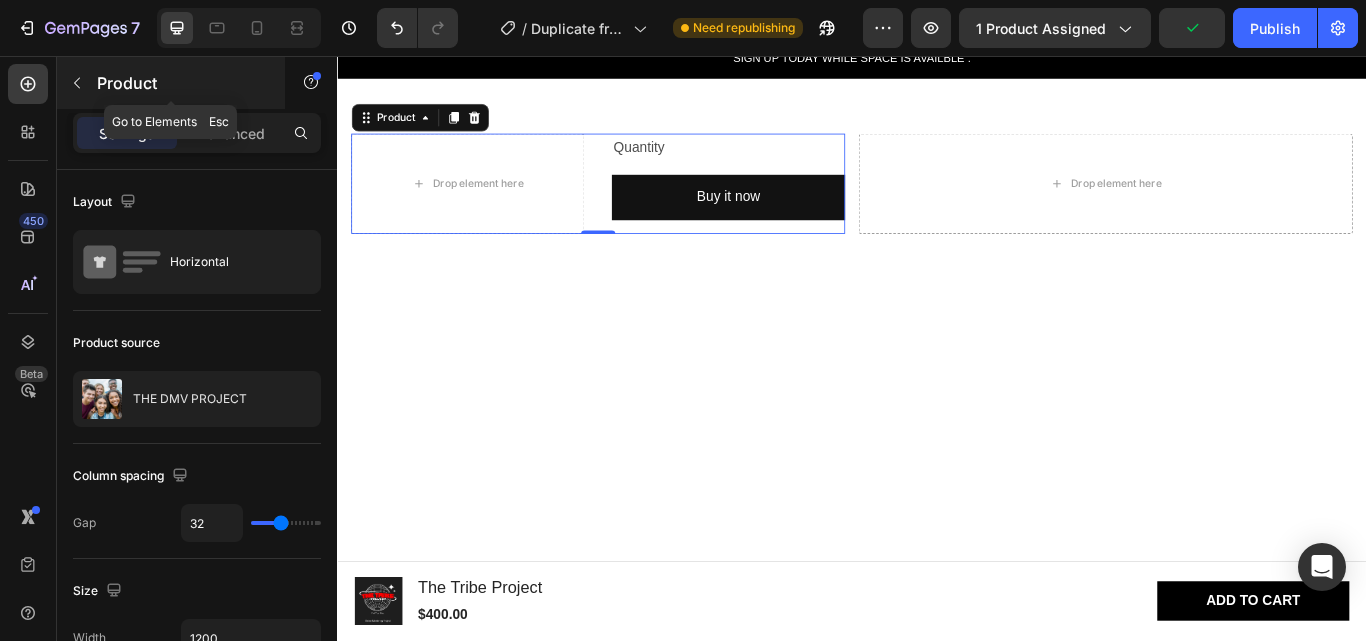 click at bounding box center (77, 83) 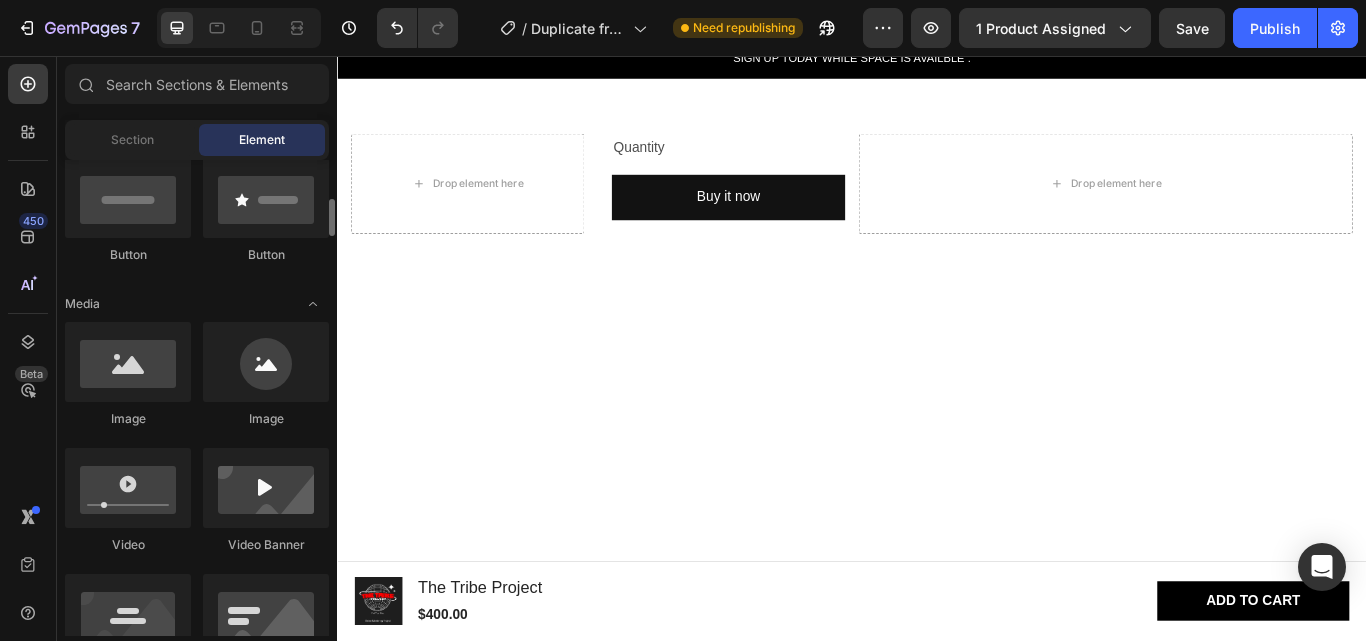 scroll, scrollTop: 0, scrollLeft: 0, axis: both 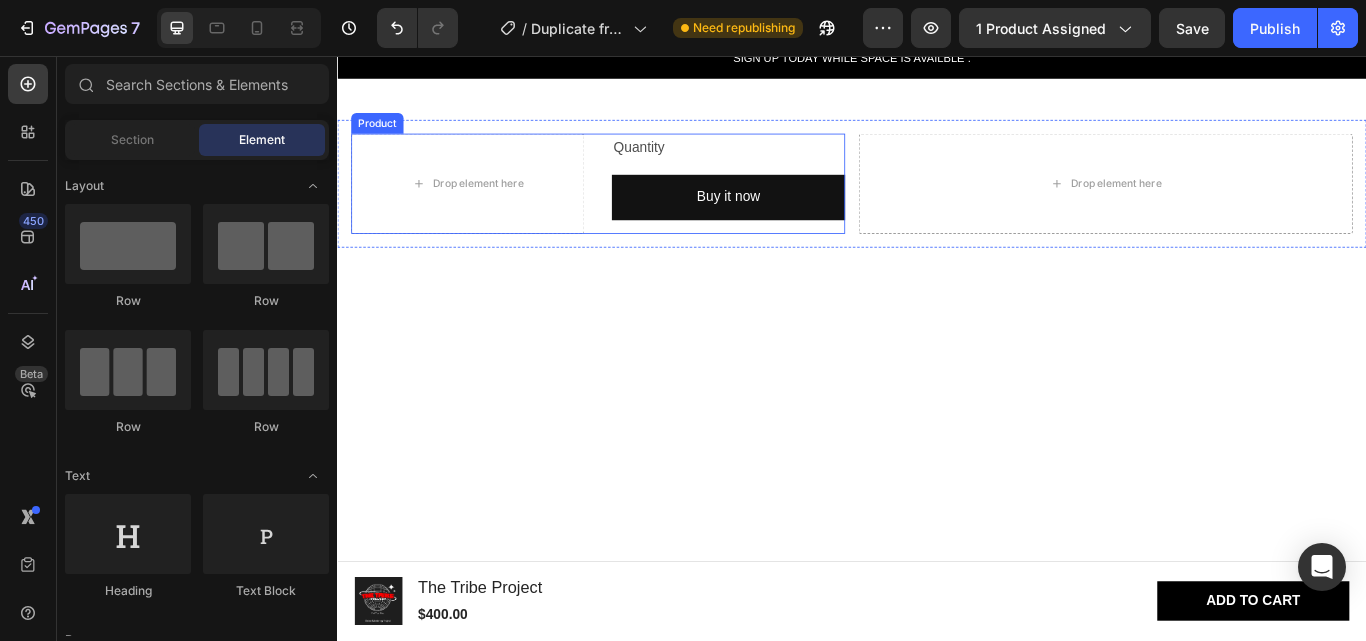 click on "Drop element here Quantity Text Block Buy it now Dynamic Checkout Product" at bounding box center (641, 206) 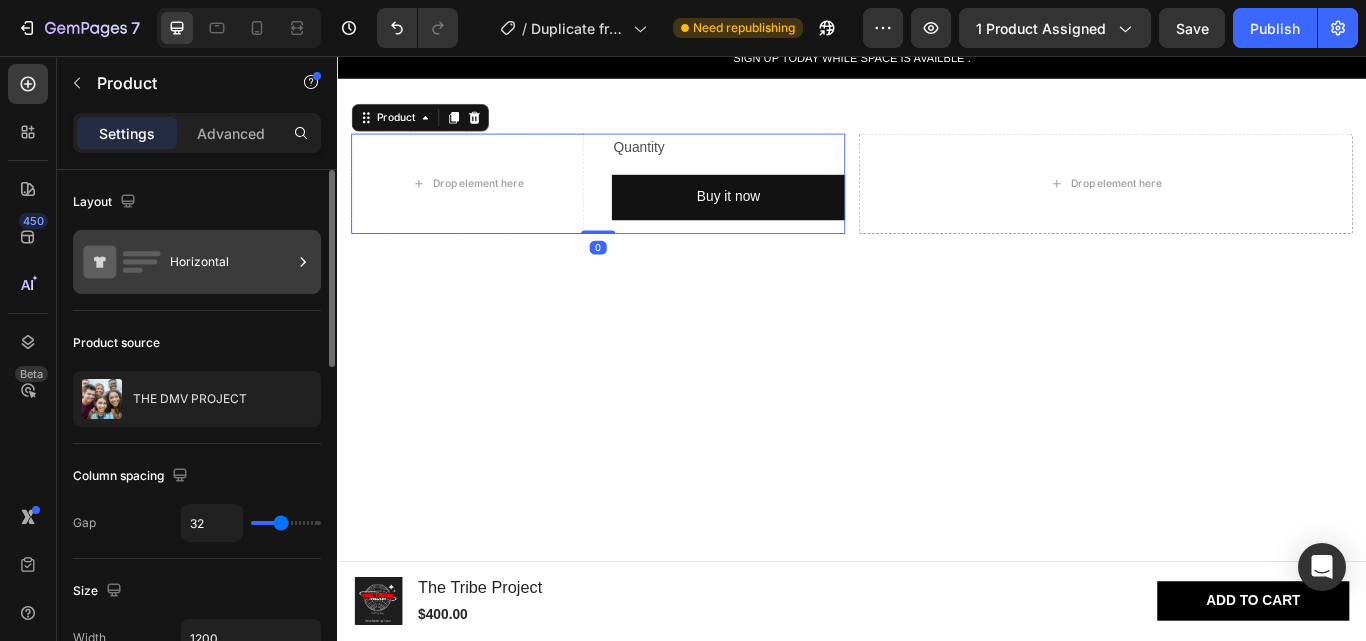 click on "Horizontal" at bounding box center [231, 262] 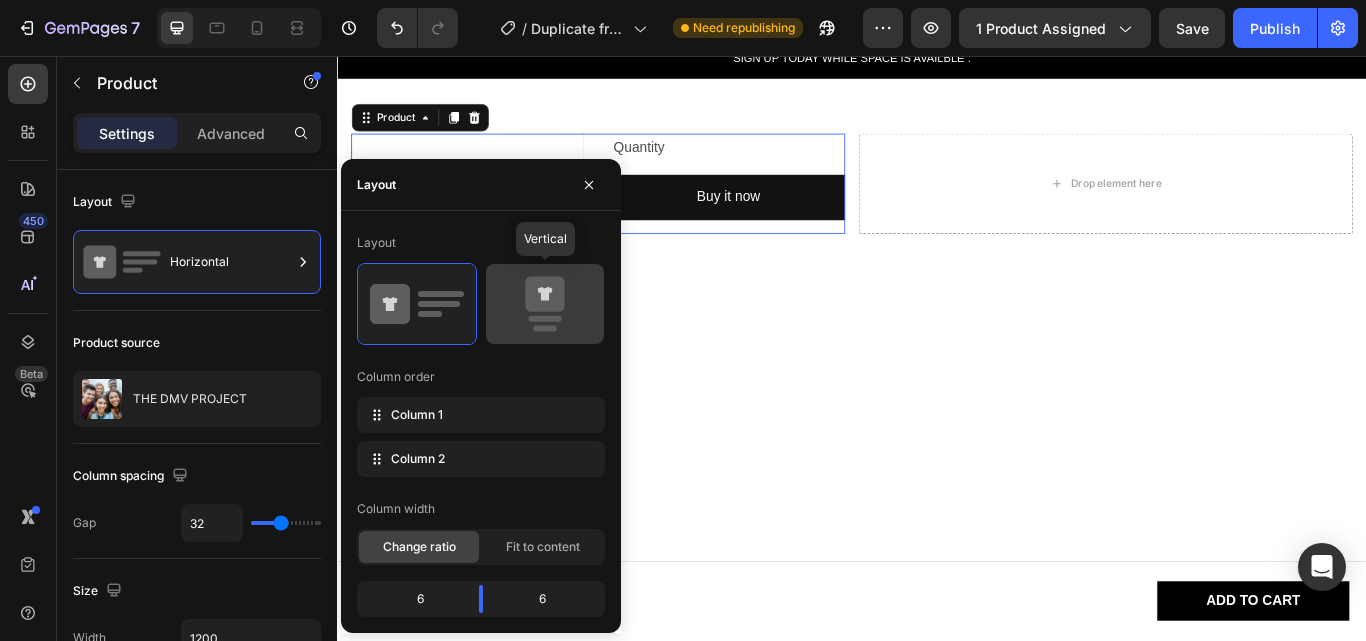 click 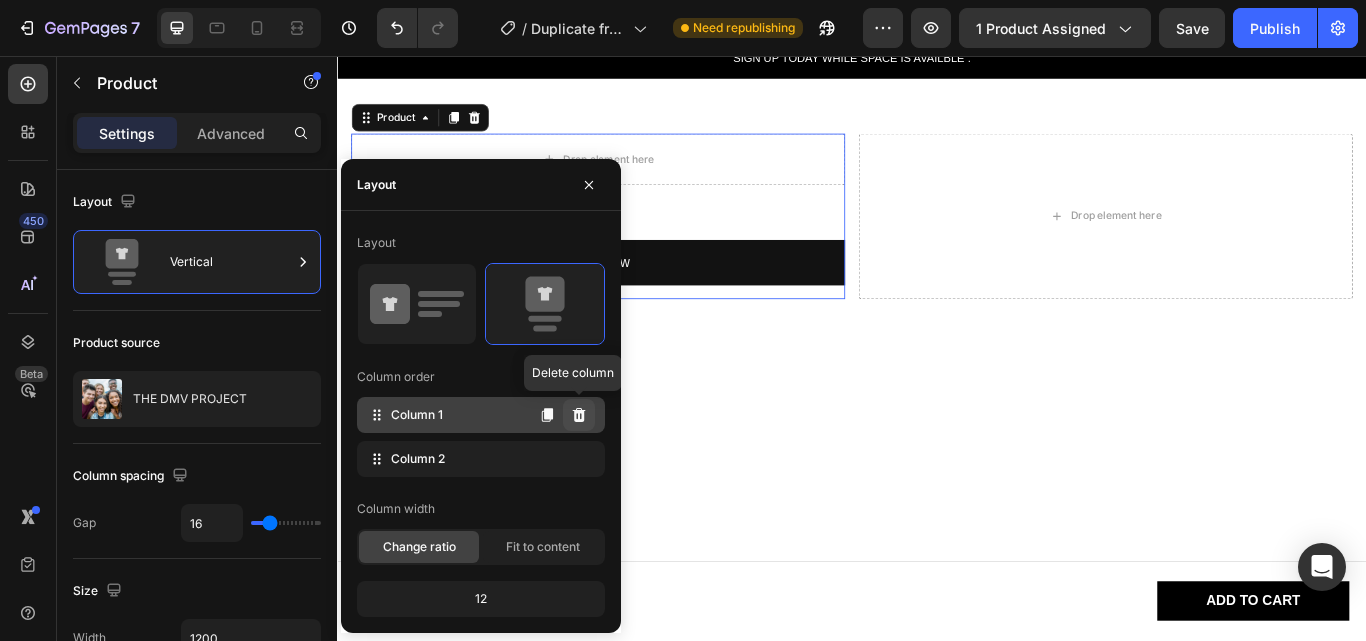 click 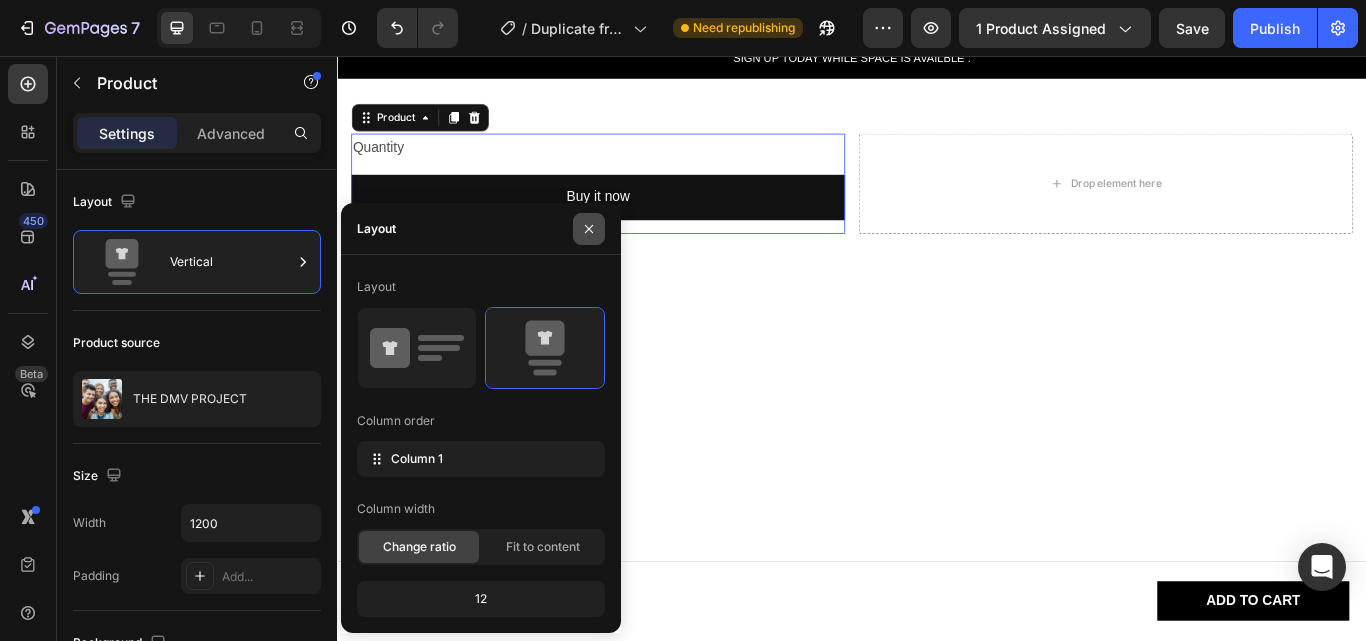 click 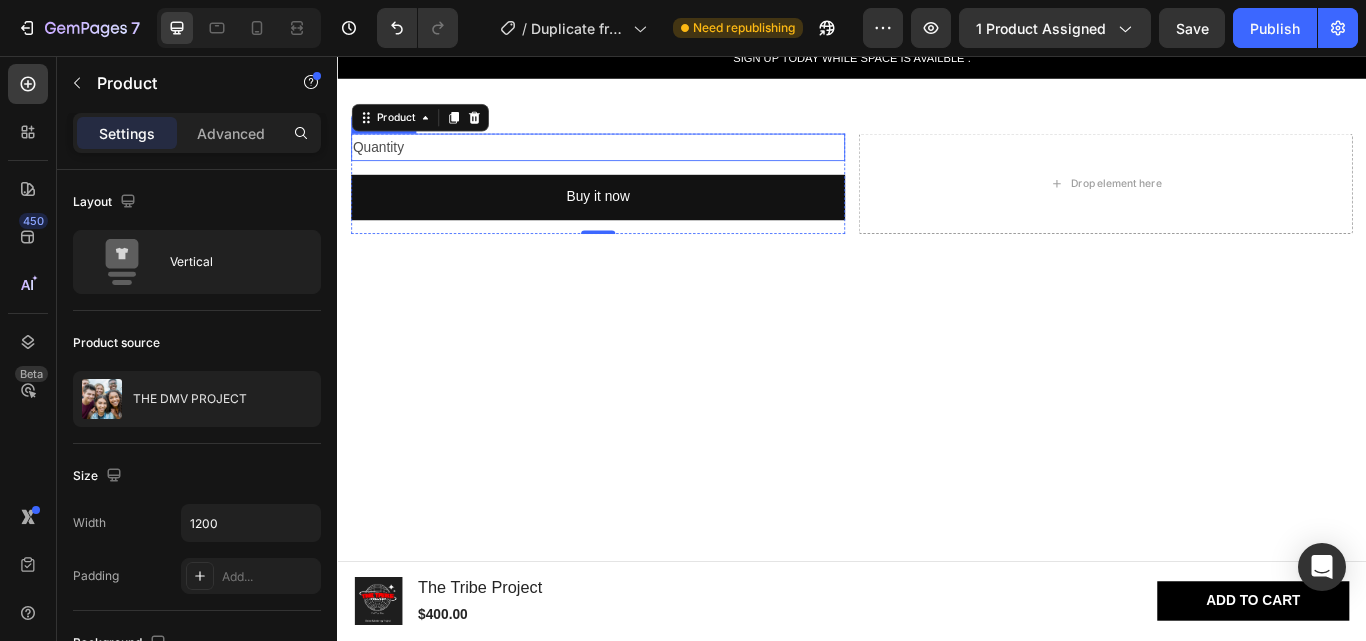 click on "Quantity" at bounding box center (641, 163) 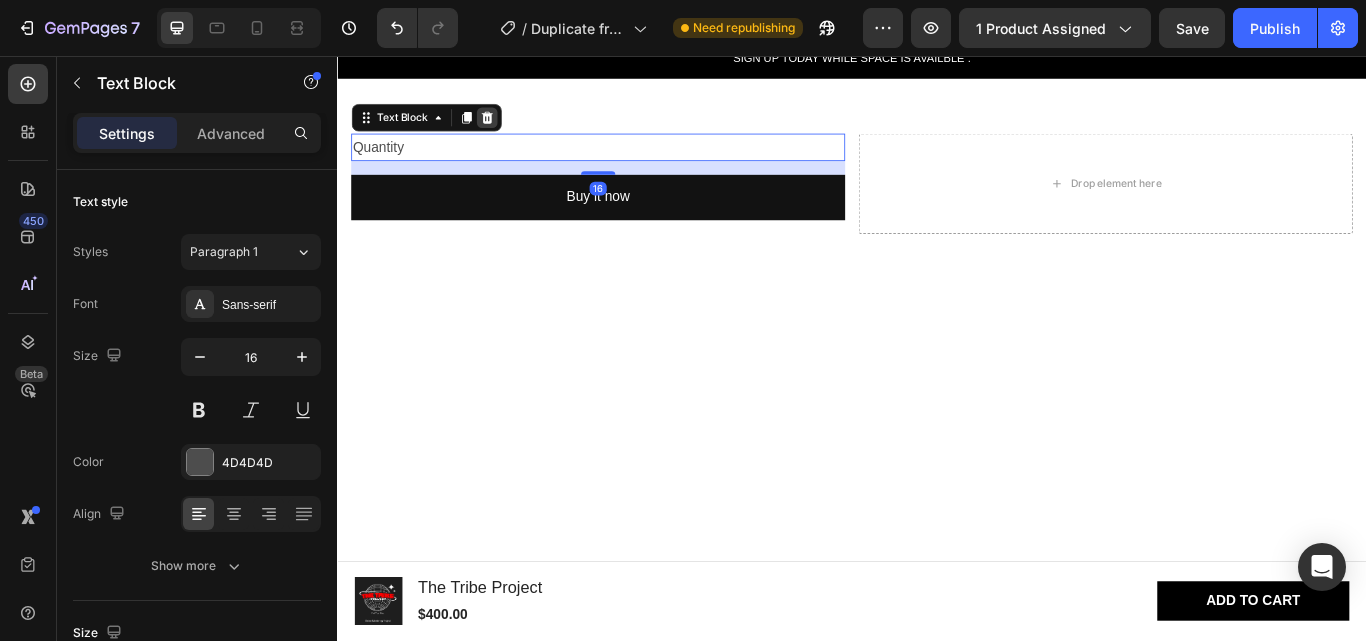 click at bounding box center [511, 128] 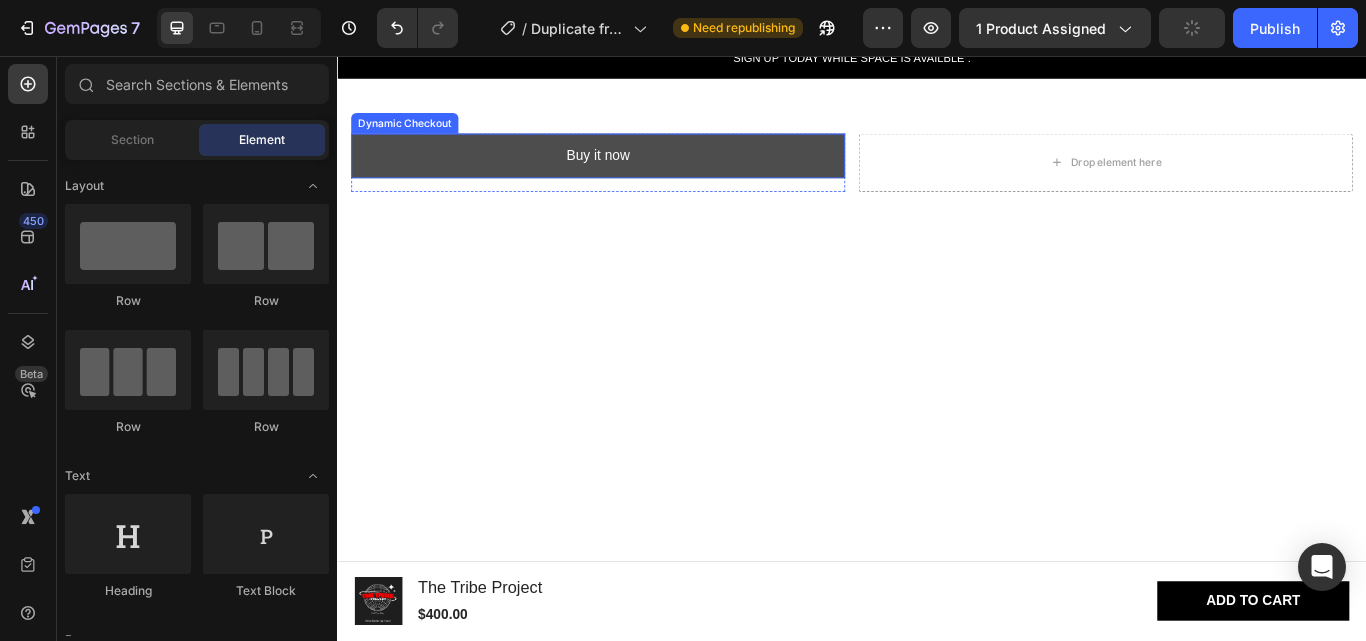 click on "Buy it now" at bounding box center [641, 173] 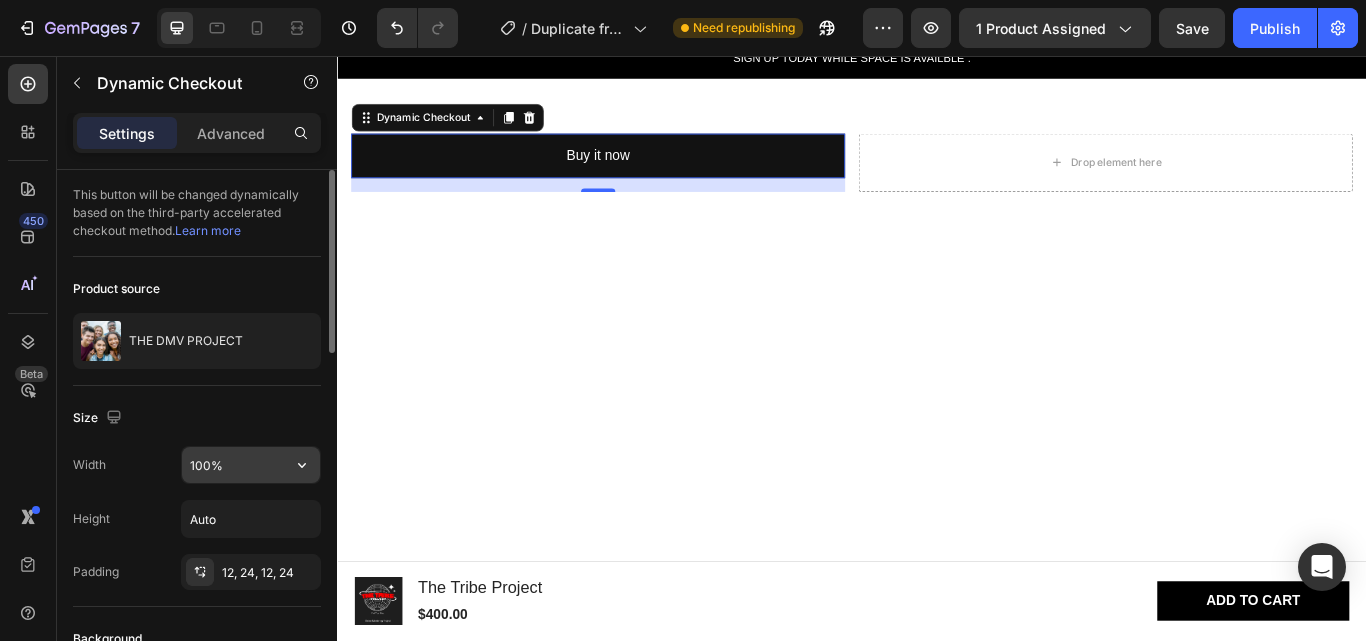 click on "100%" at bounding box center (251, 465) 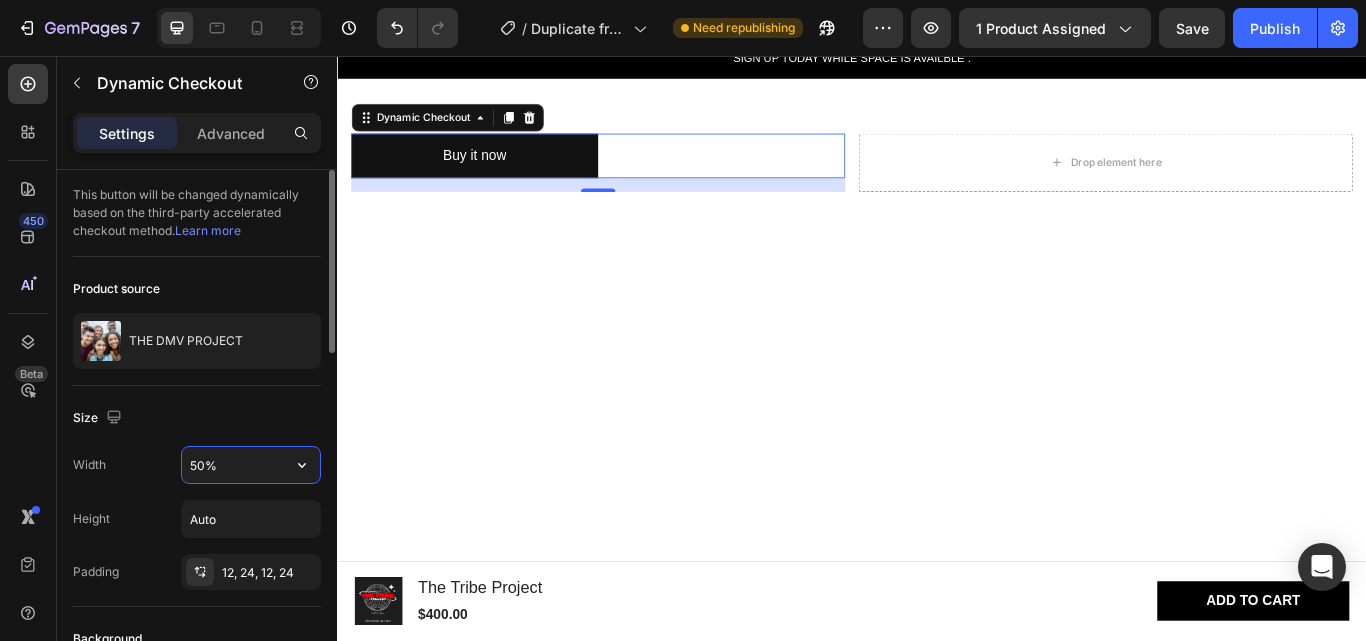 type on "50%" 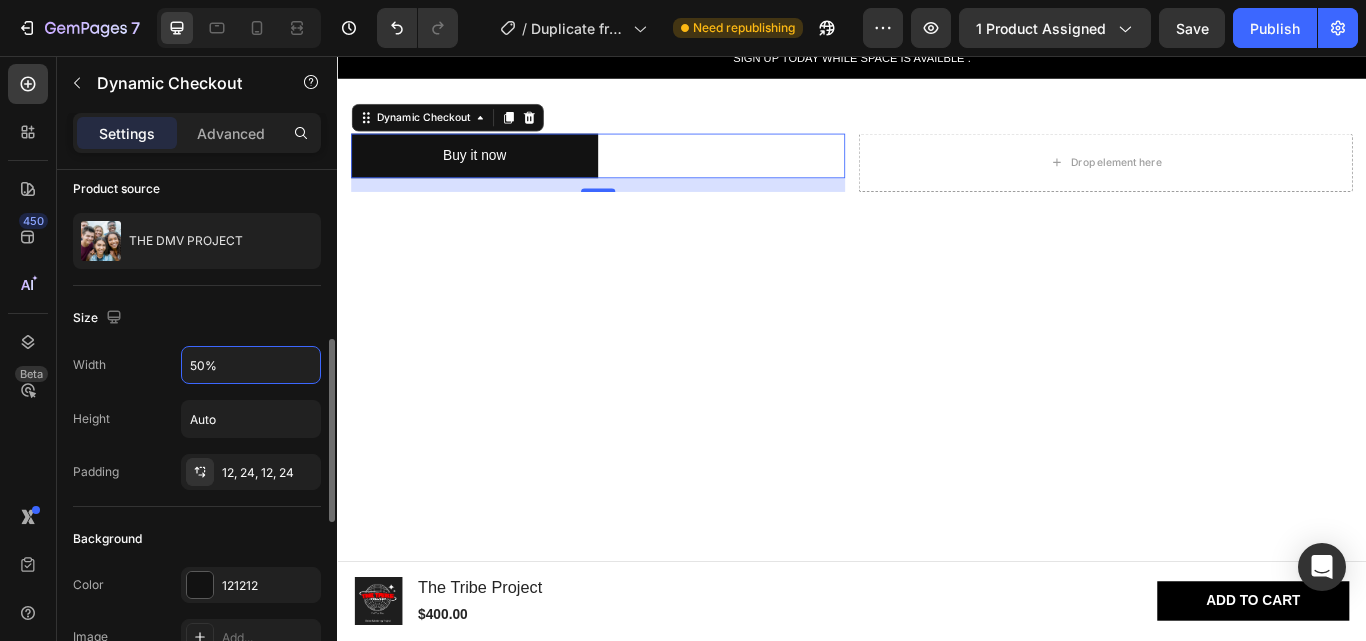 scroll, scrollTop: 300, scrollLeft: 0, axis: vertical 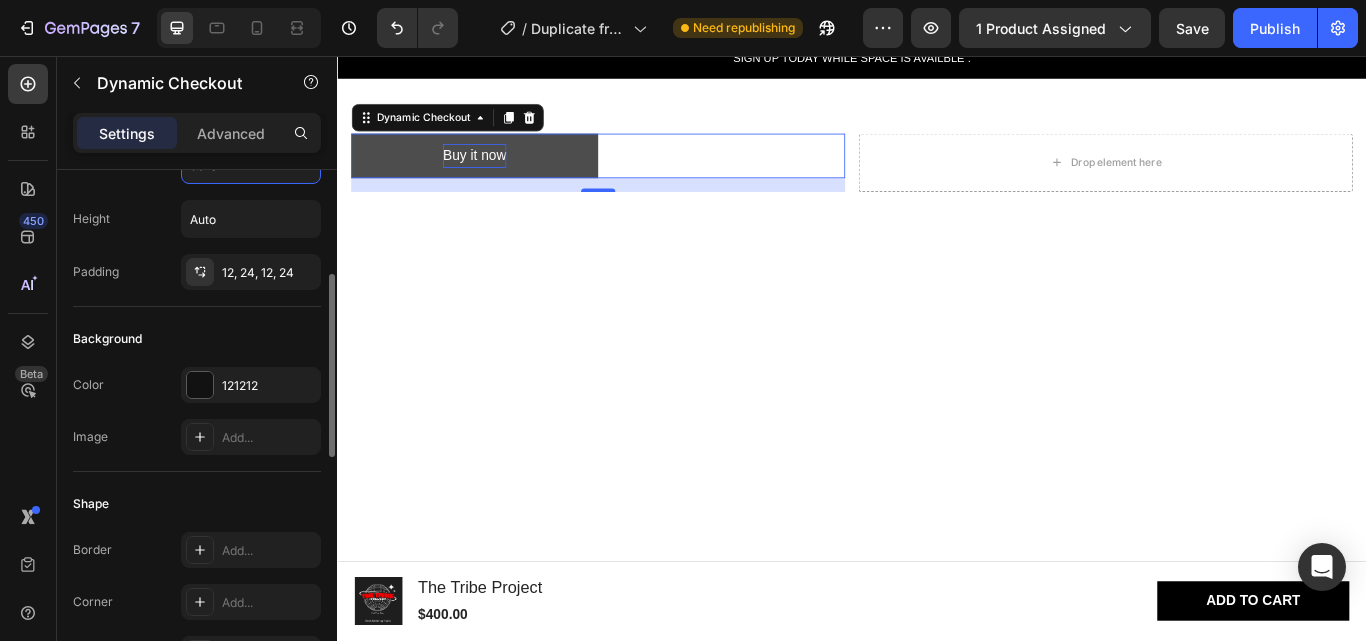 click on "Buy it now" at bounding box center [497, 173] 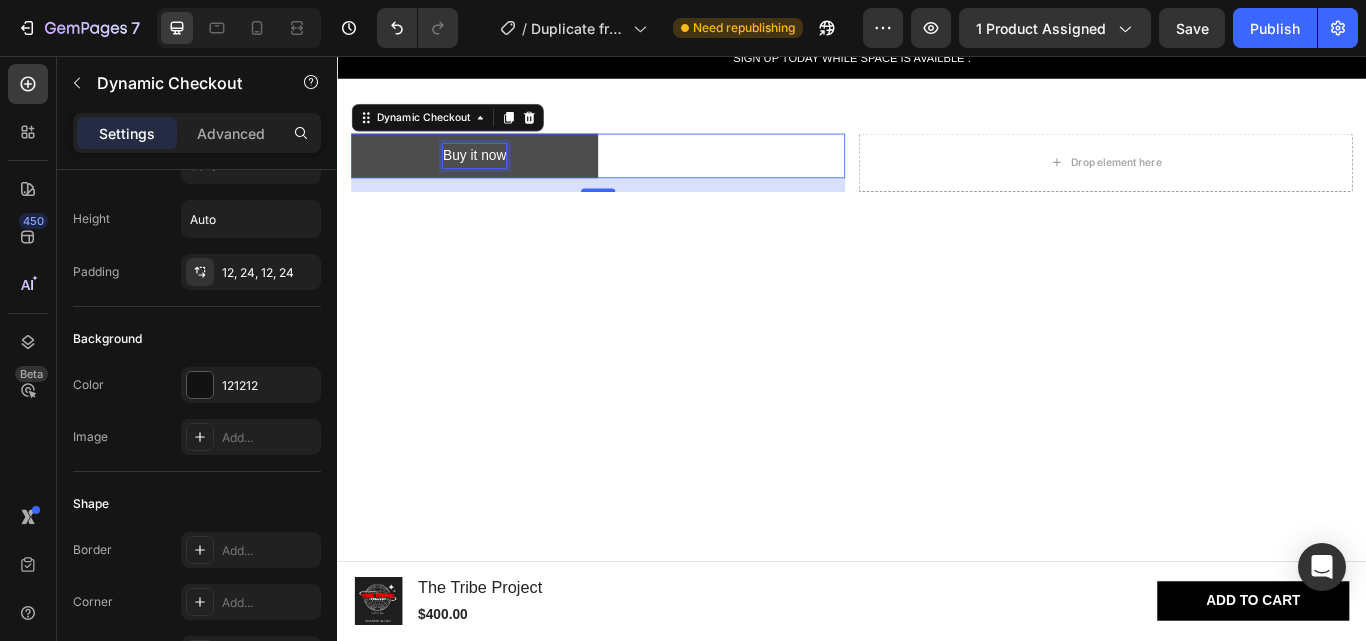 click on "Buy it now" at bounding box center [497, 173] 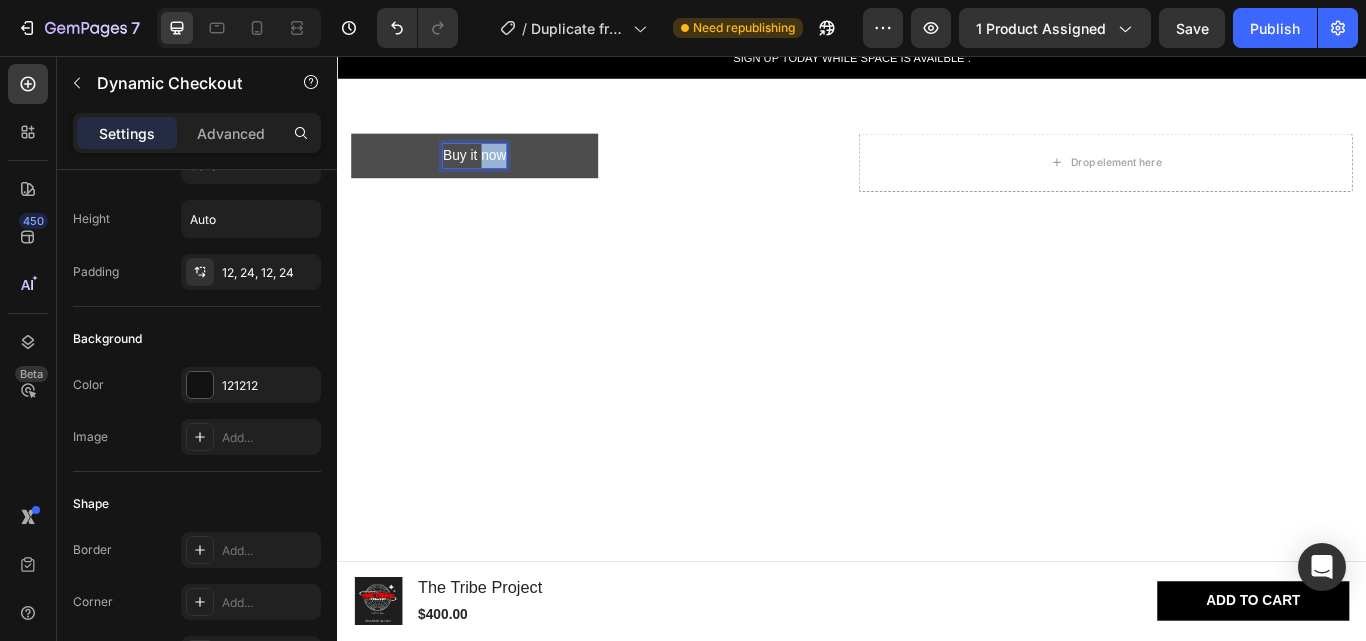 click on "Buy it now" at bounding box center [497, 173] 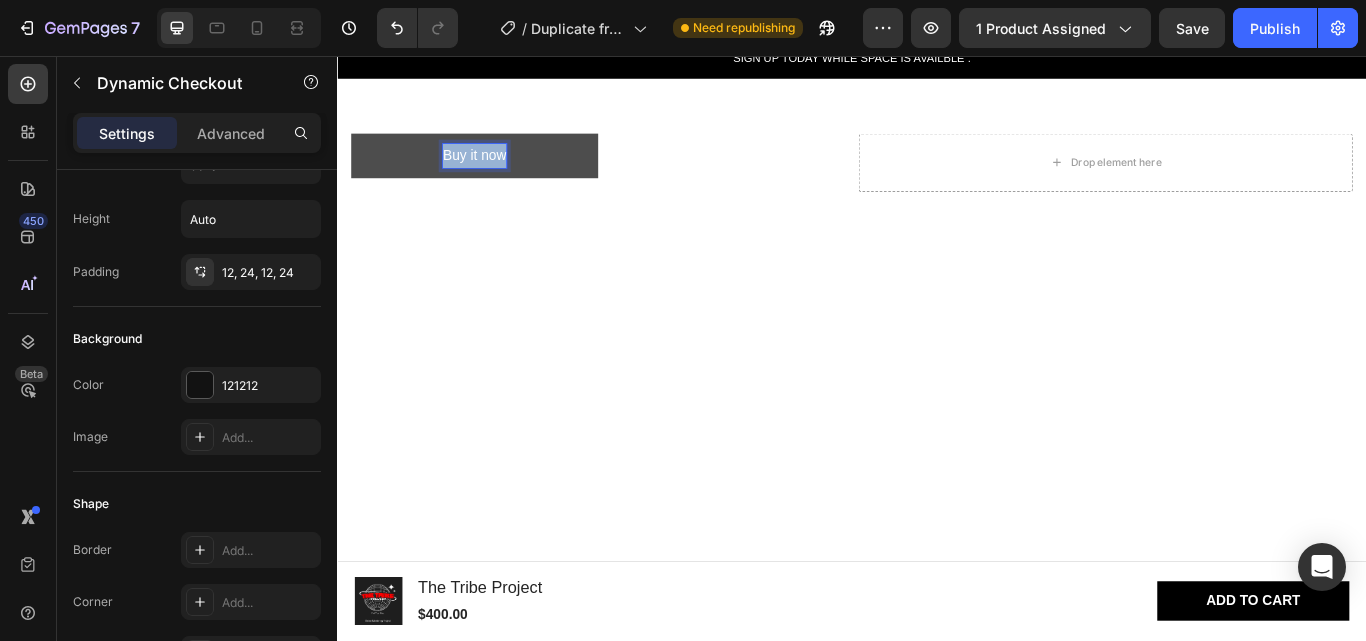 click on "Buy it now" at bounding box center (497, 173) 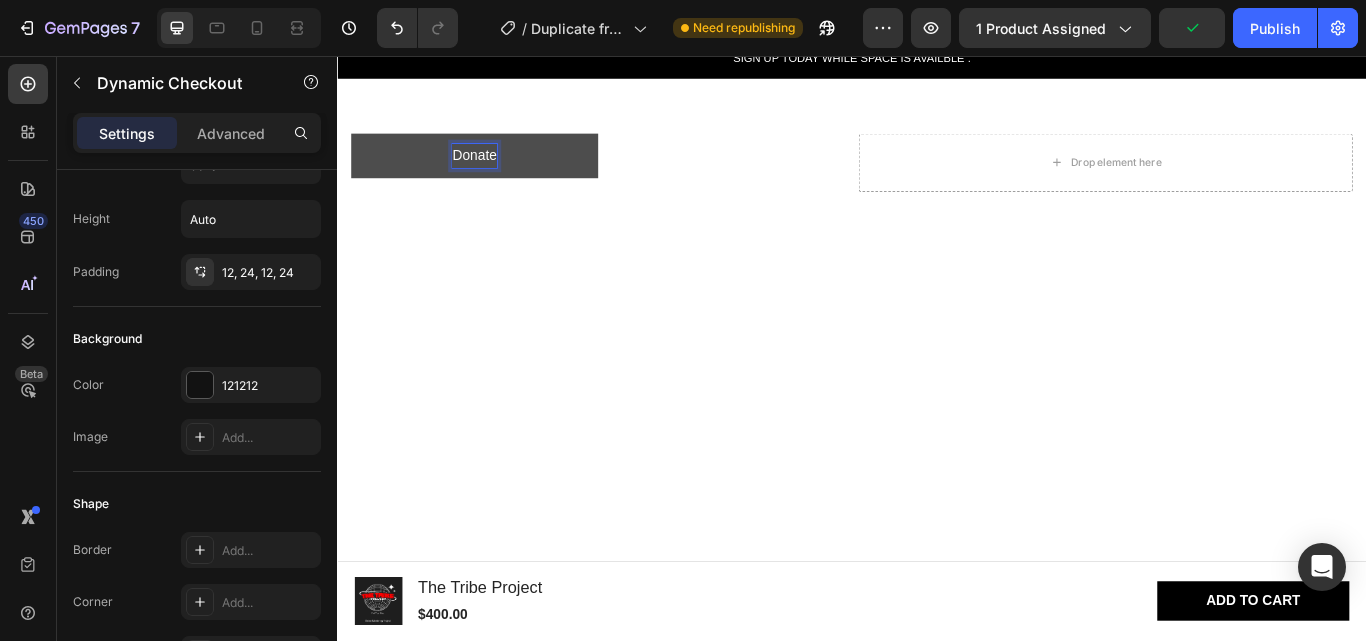 click at bounding box center (937, 813) 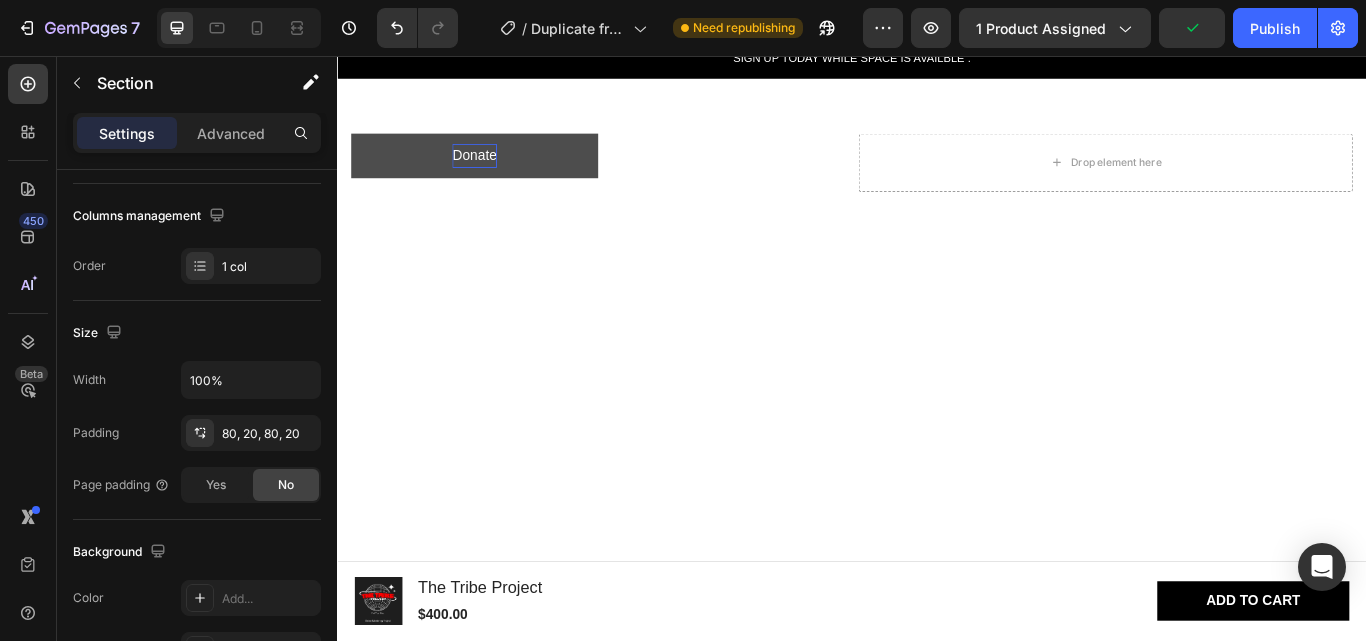 scroll, scrollTop: 0, scrollLeft: 0, axis: both 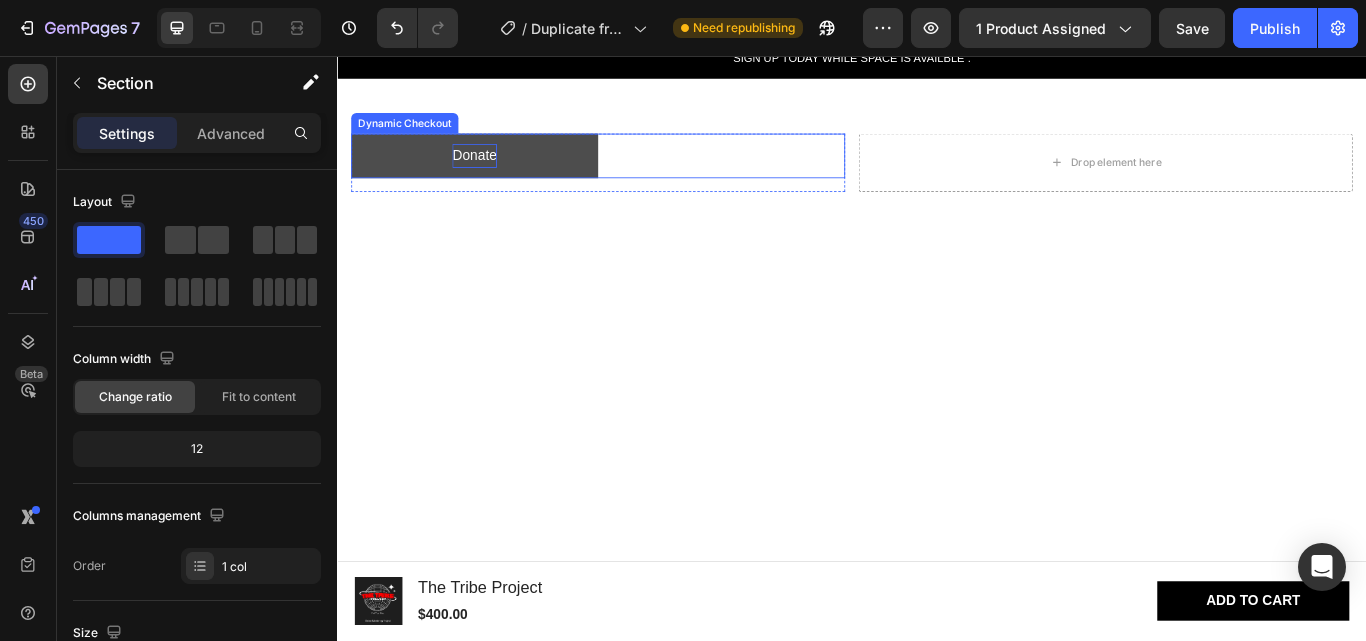 click on "Donate" at bounding box center [497, 173] 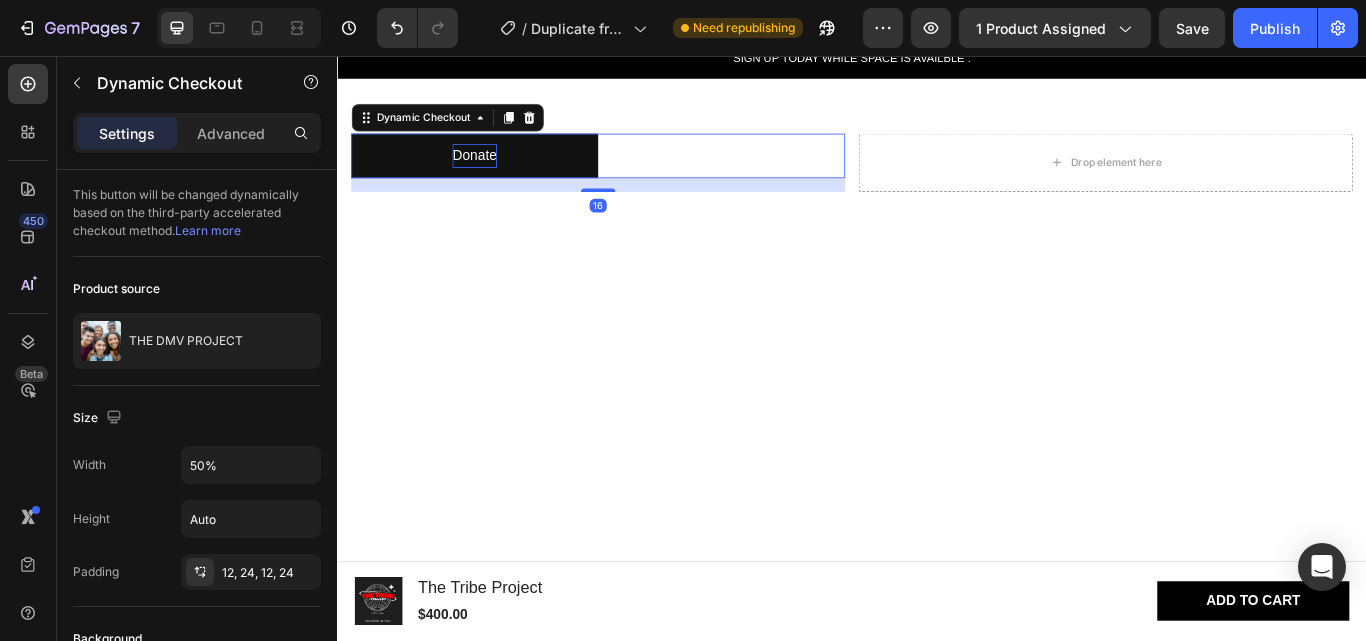 click at bounding box center (937, 813) 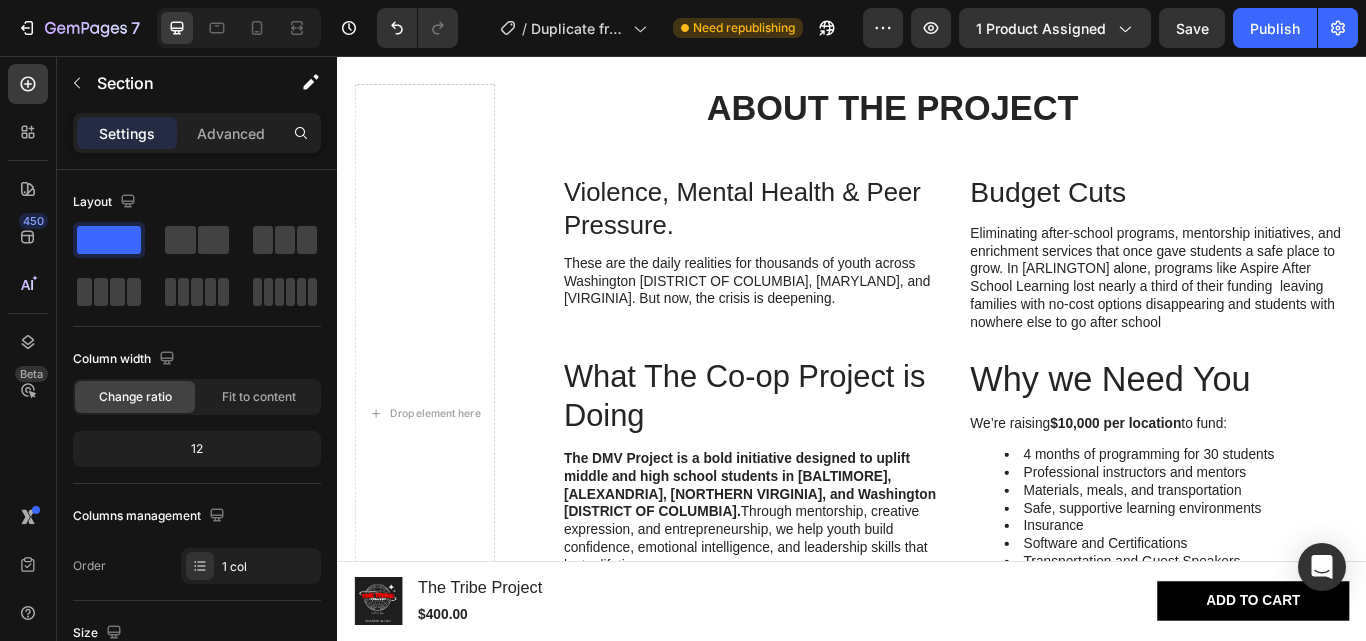 scroll, scrollTop: 600, scrollLeft: 0, axis: vertical 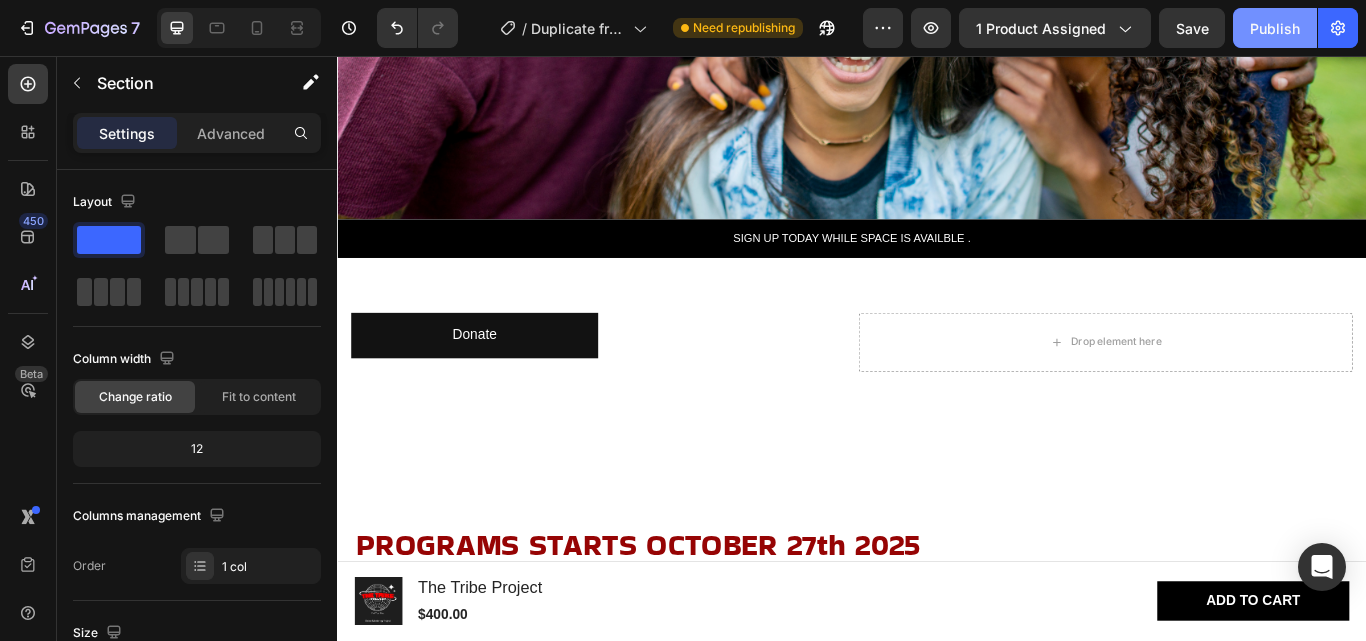 click on "Publish" at bounding box center (1275, 28) 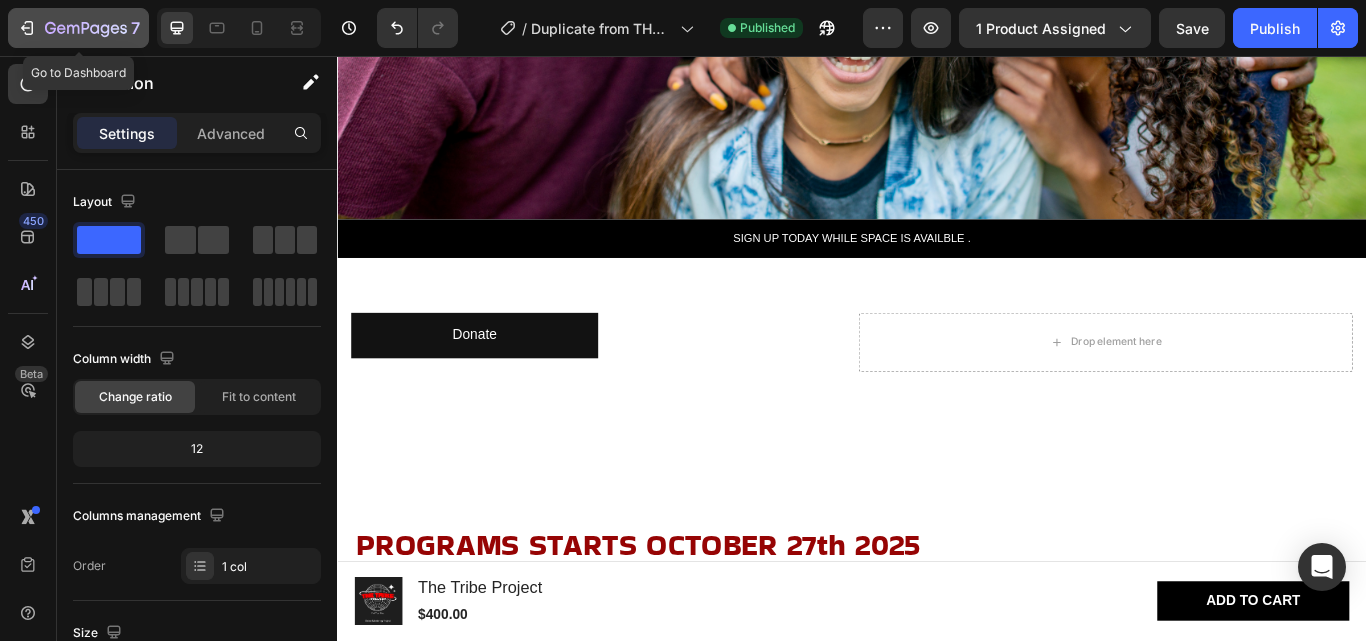 click 